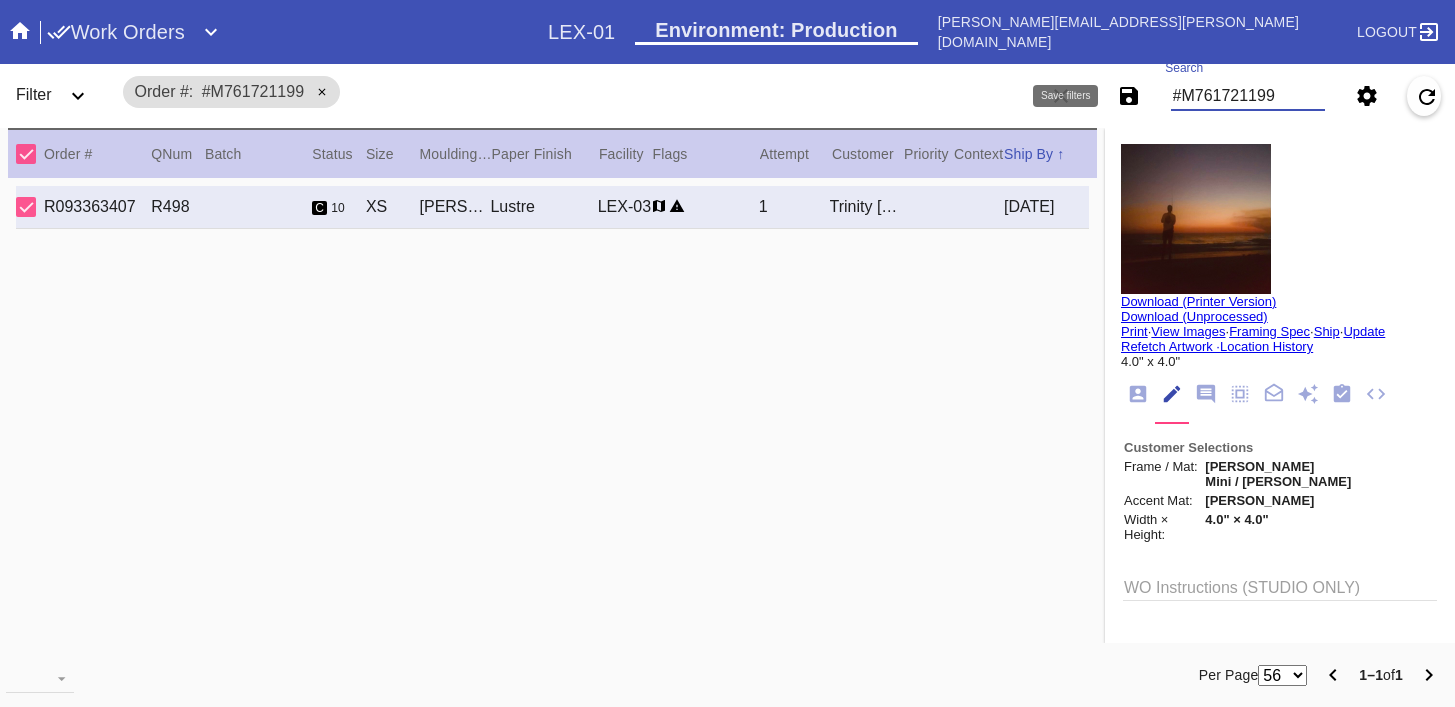 scroll, scrollTop: 0, scrollLeft: 0, axis: both 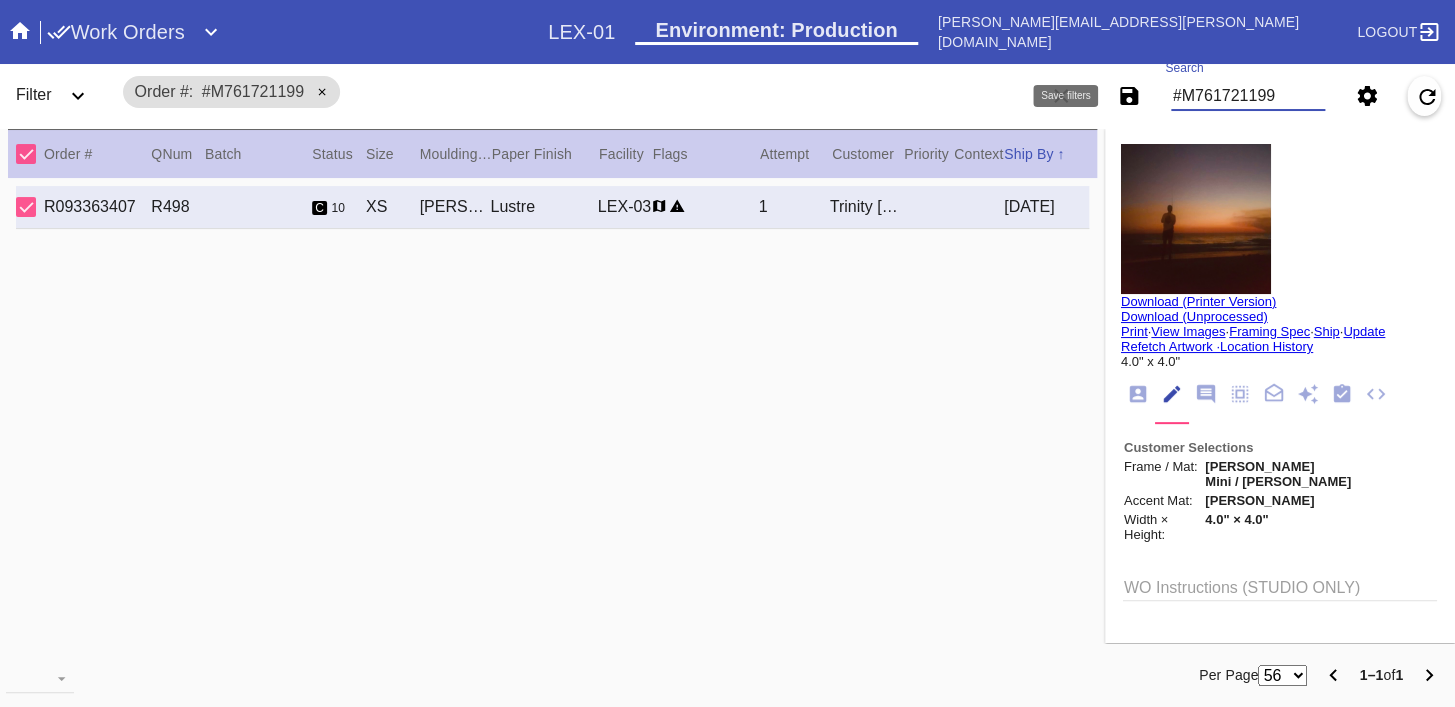 click on "#M761721199" at bounding box center [1248, 96] 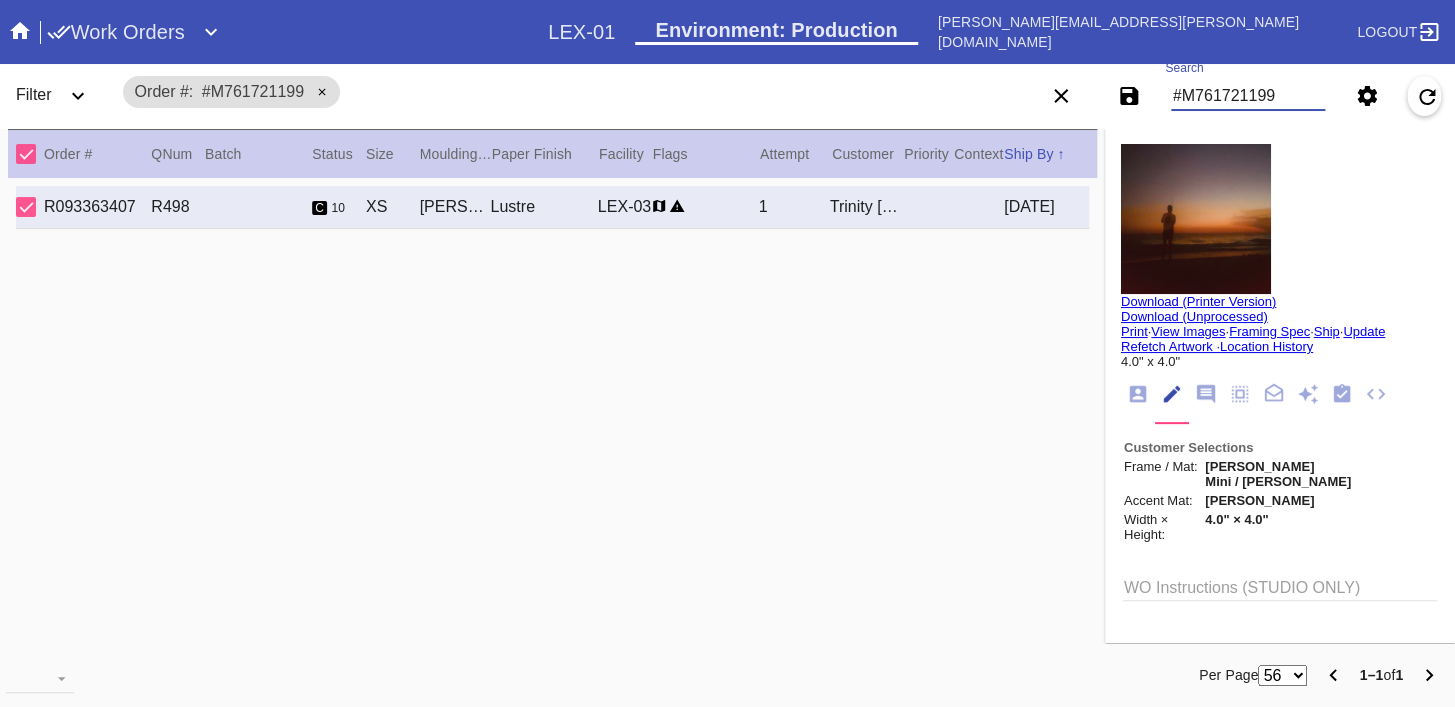click on "#M761721199" at bounding box center [1248, 96] 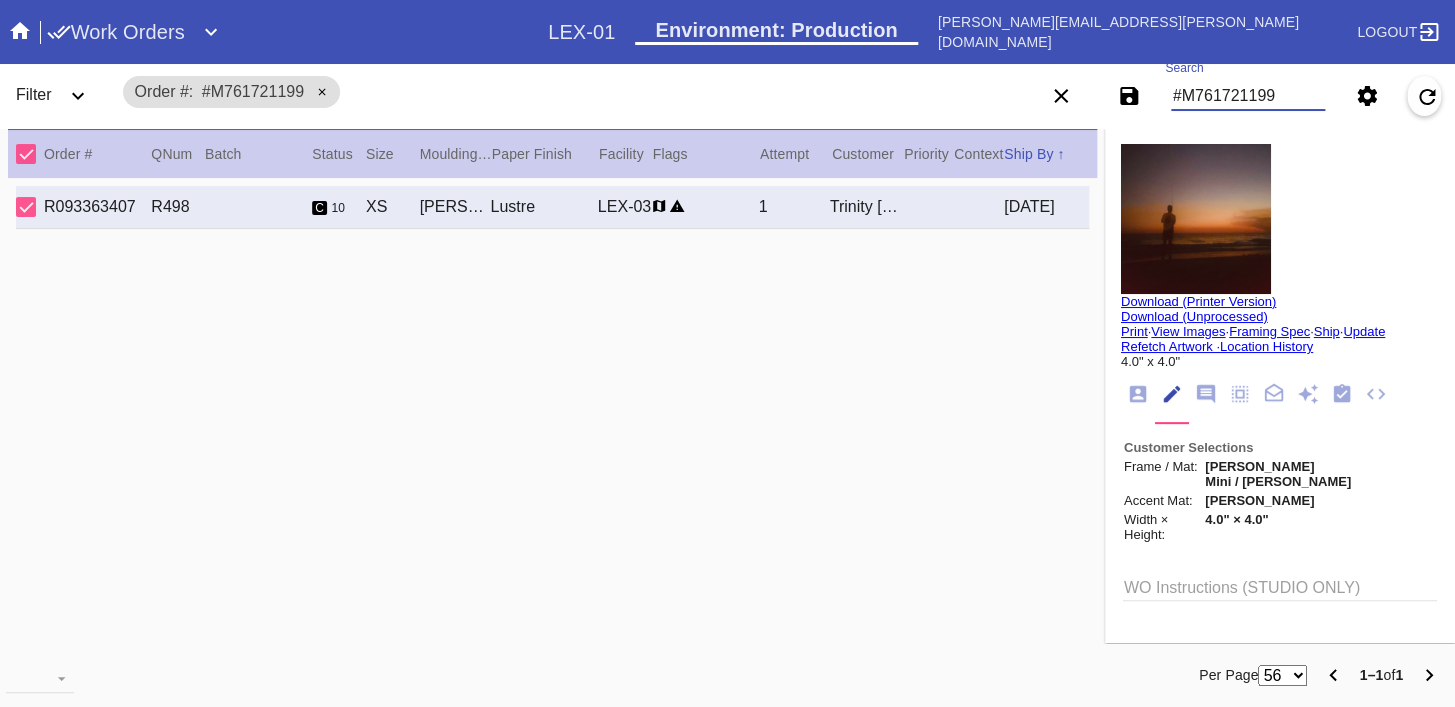 type on "W605104431657655" 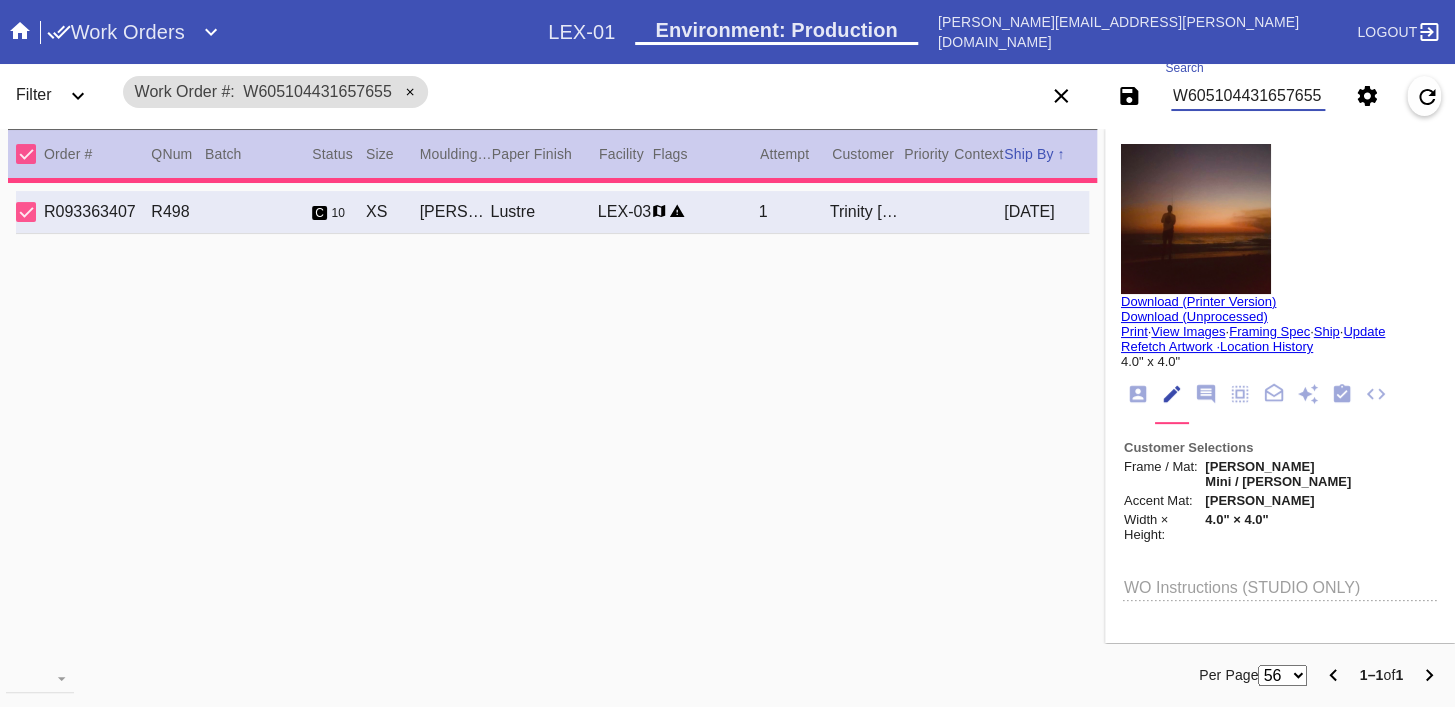 type on "PRONOTE: THIS IS IN CX AREA IN INTAKE ROOM. BM IS GOING TO SHIP THIS NEXT WEEK THX BM 7/3" 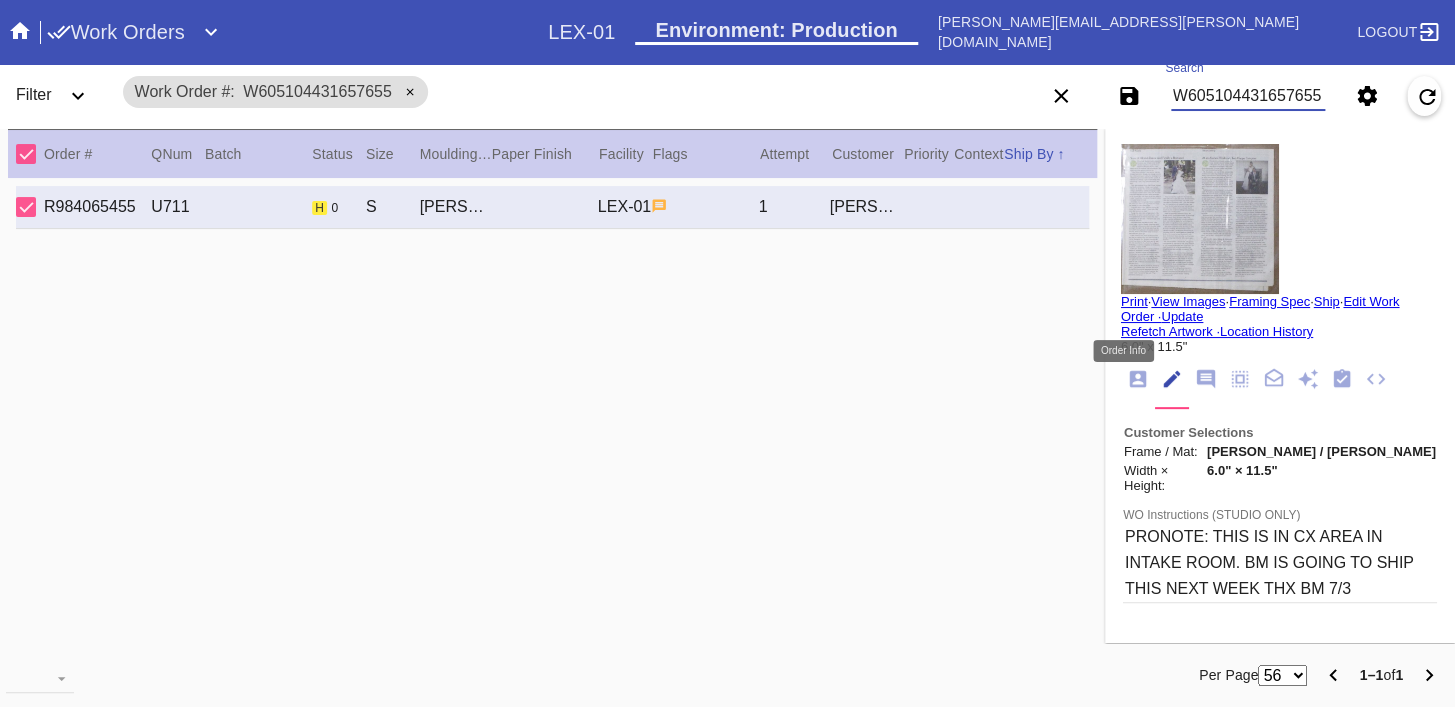 type on "W605104431657655" 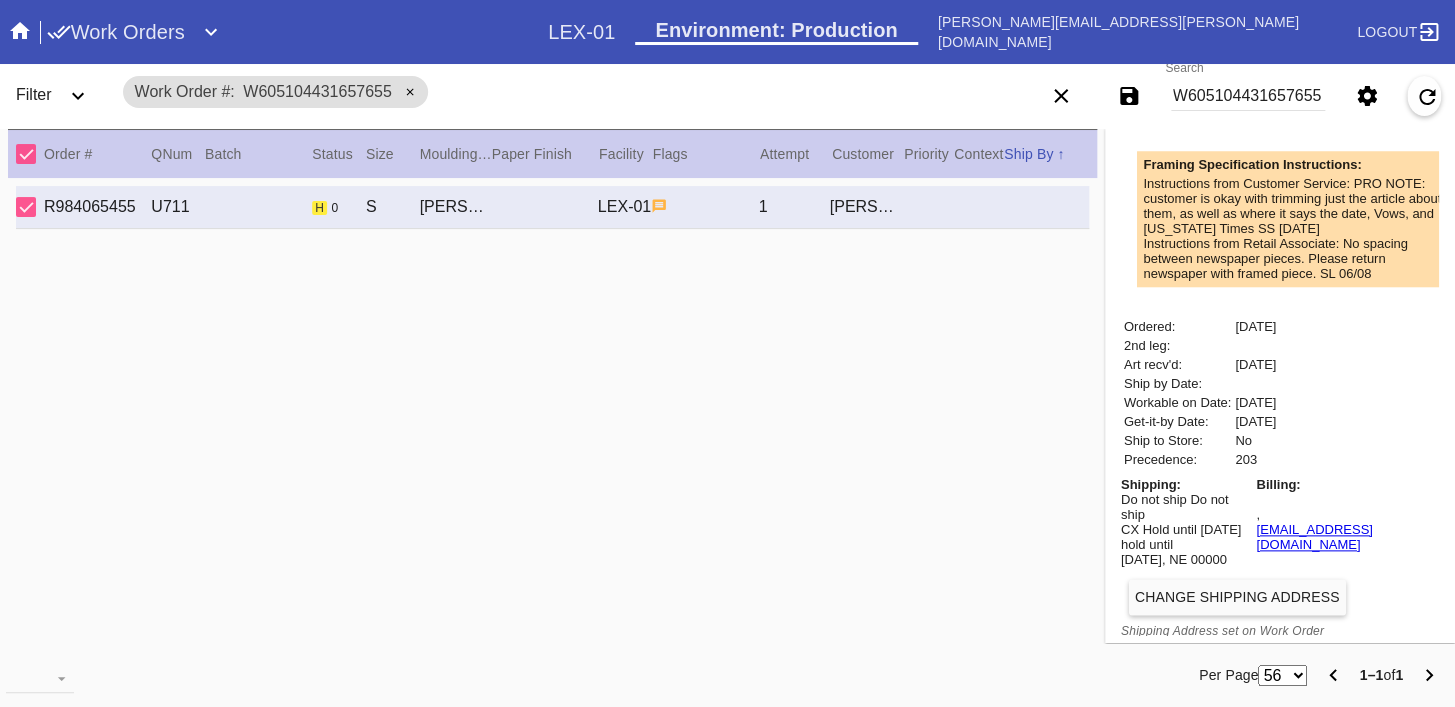 scroll, scrollTop: 909, scrollLeft: 0, axis: vertical 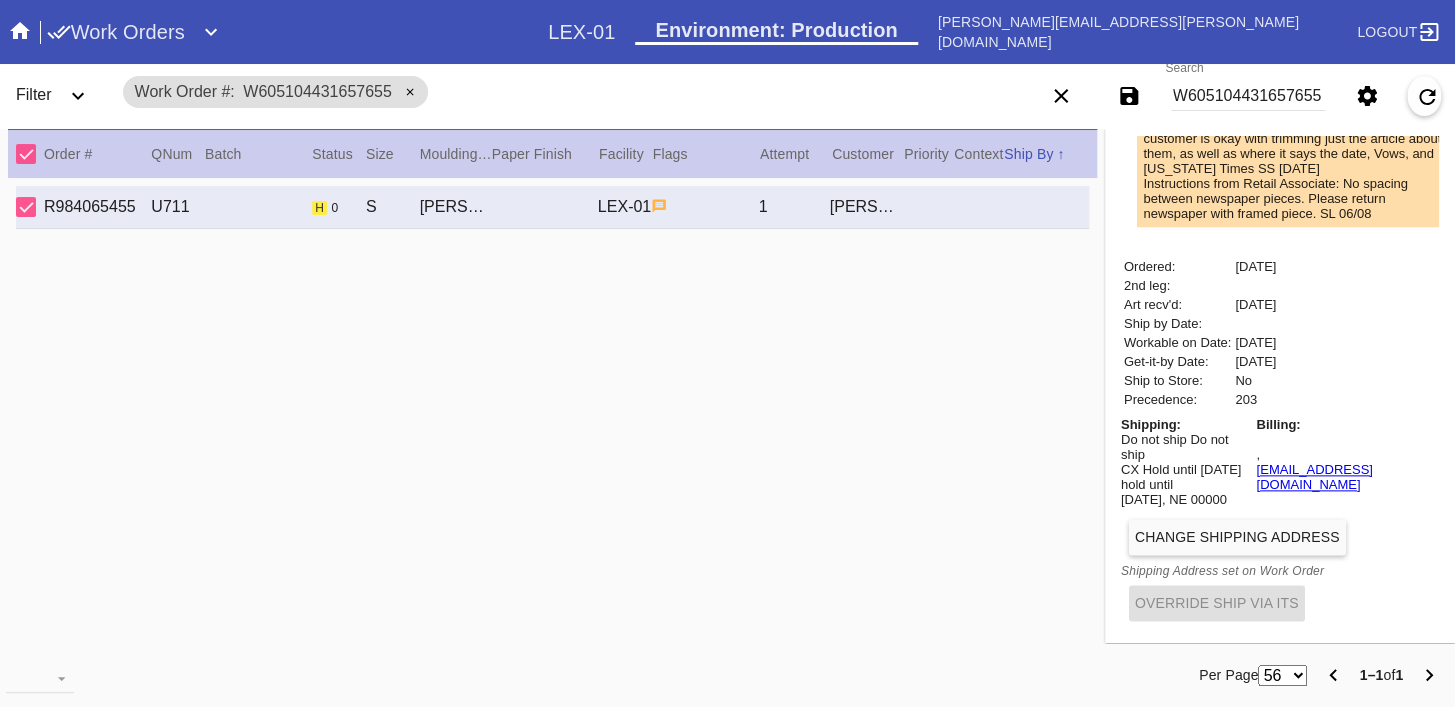 copy on "[EMAIL_ADDRESS][DOMAIN_NAME]" 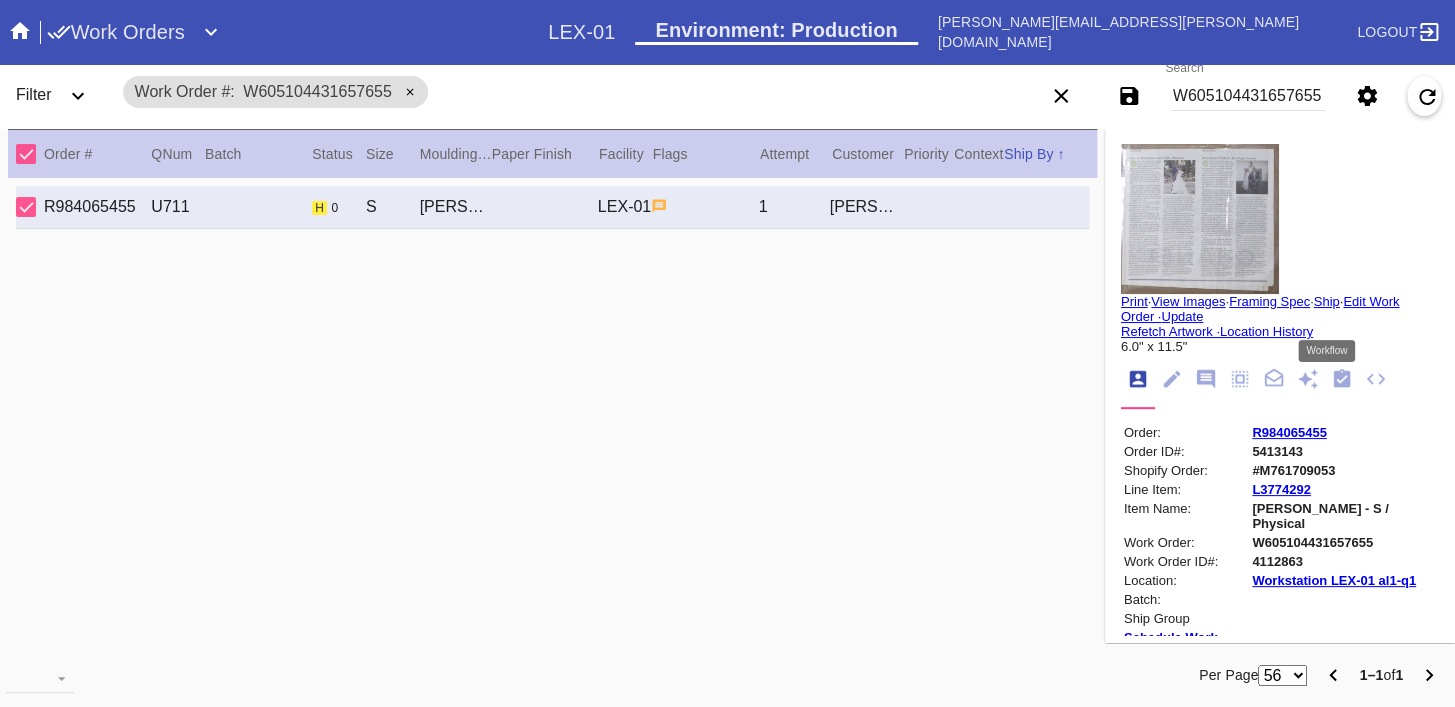 click 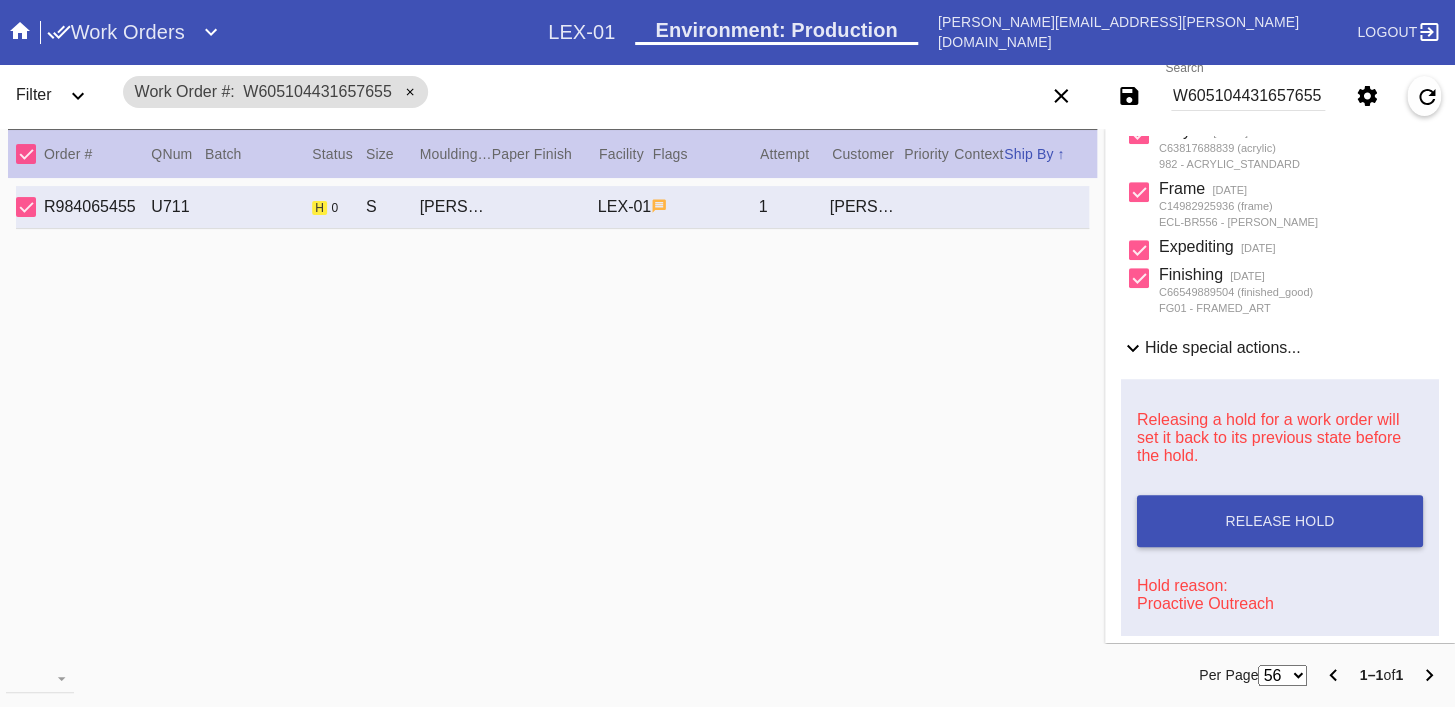 scroll, scrollTop: 768, scrollLeft: 0, axis: vertical 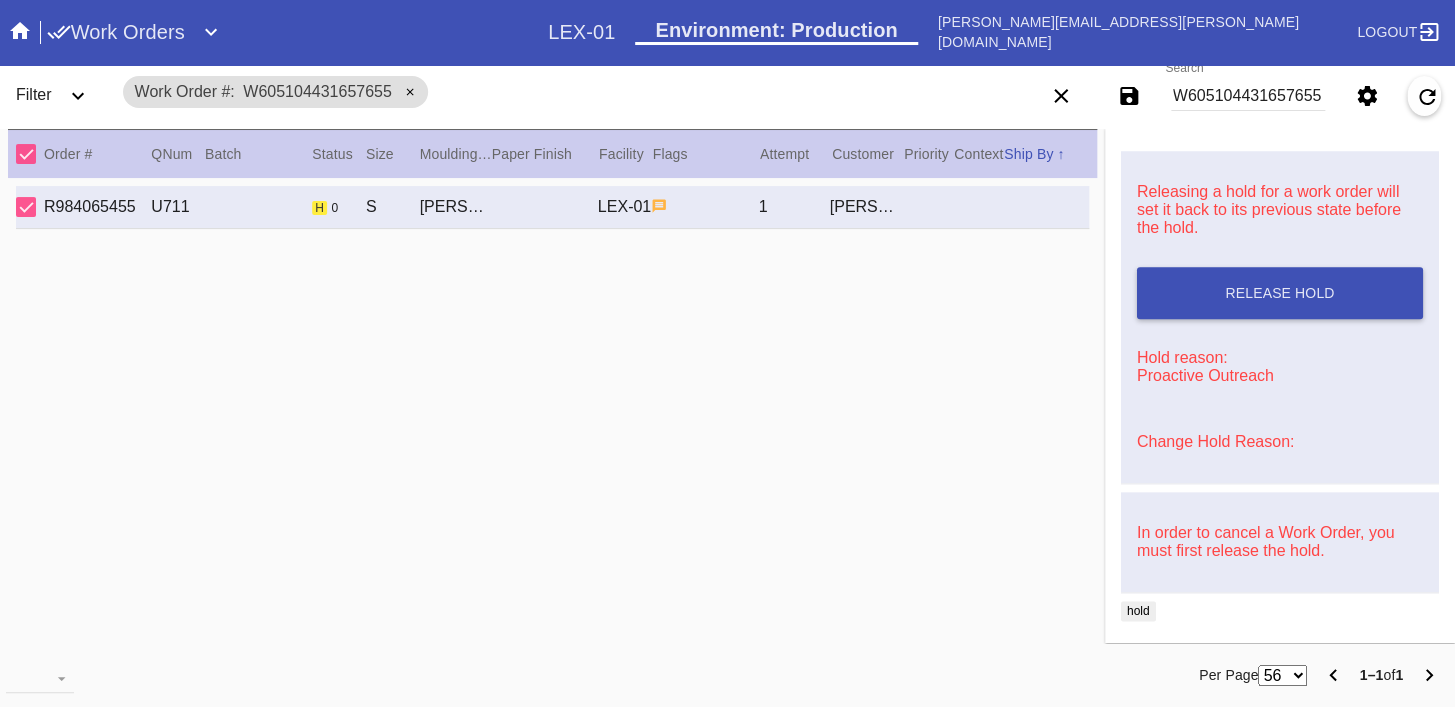 click on "Change Hold Reason:" at bounding box center [1215, 441] 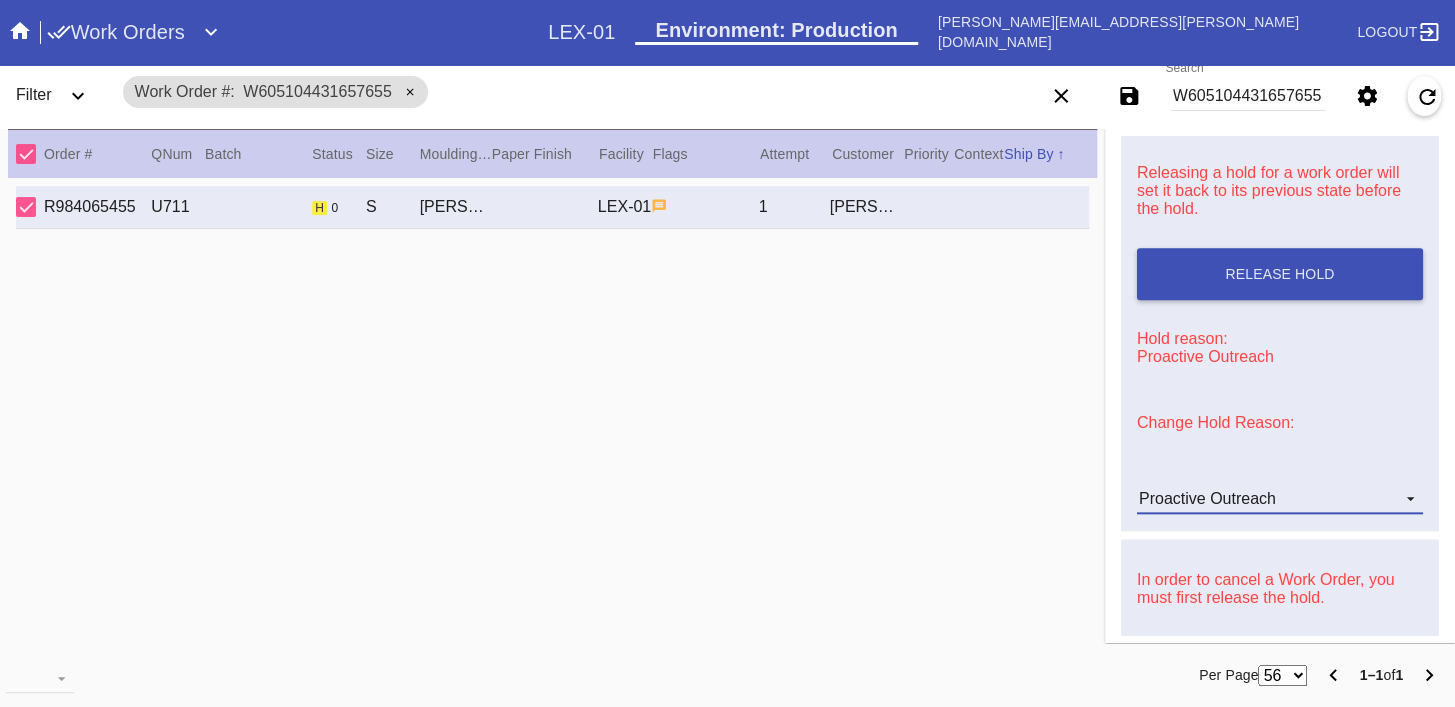 click on "Proactive Outreach" at bounding box center (1207, 498) 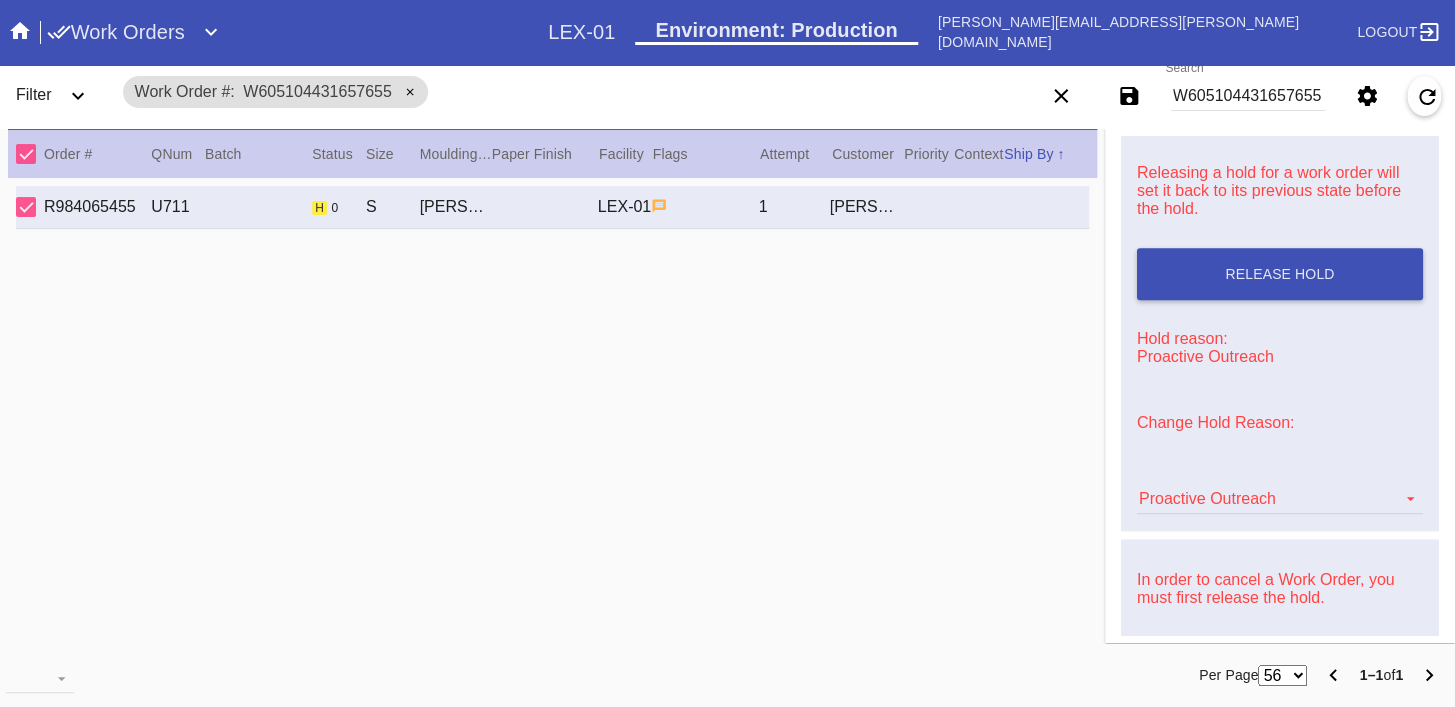 scroll, scrollTop: 471, scrollLeft: 0, axis: vertical 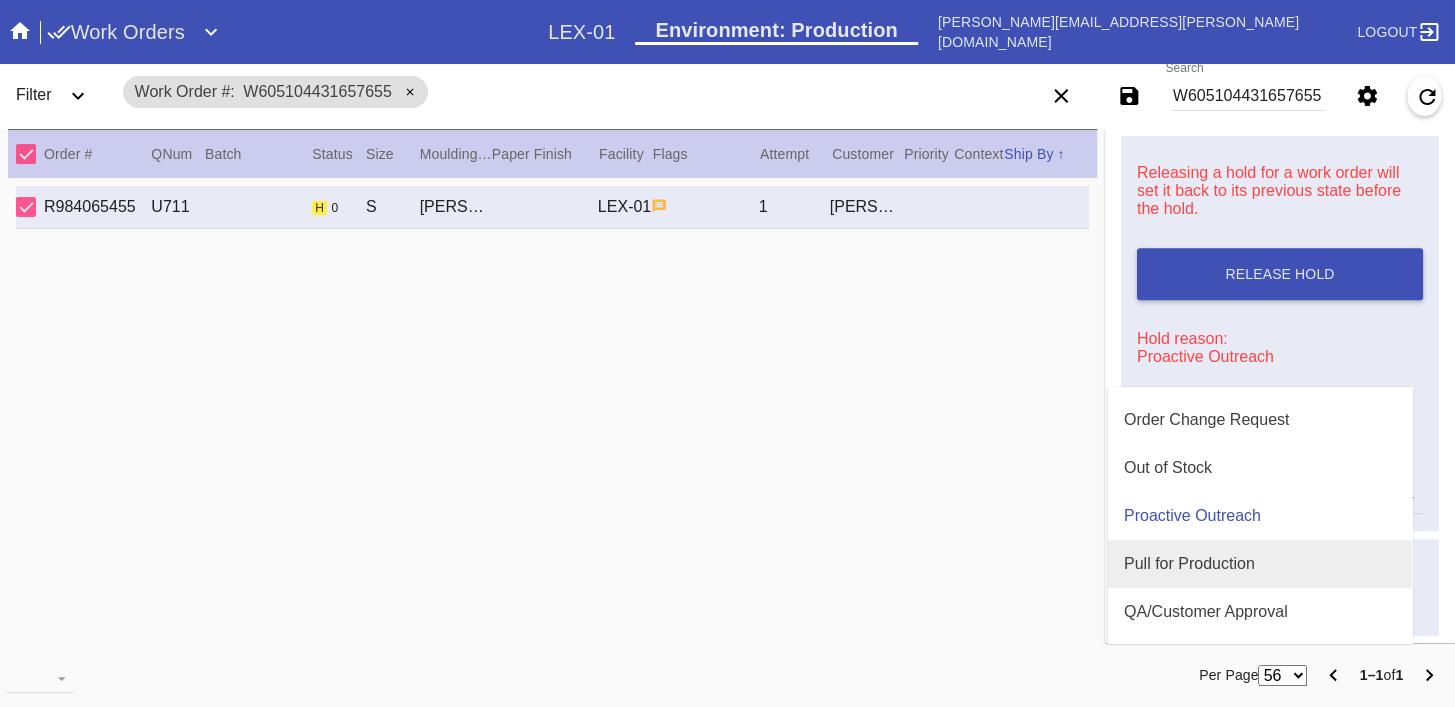 click on "Pull for Production" at bounding box center [1189, 564] 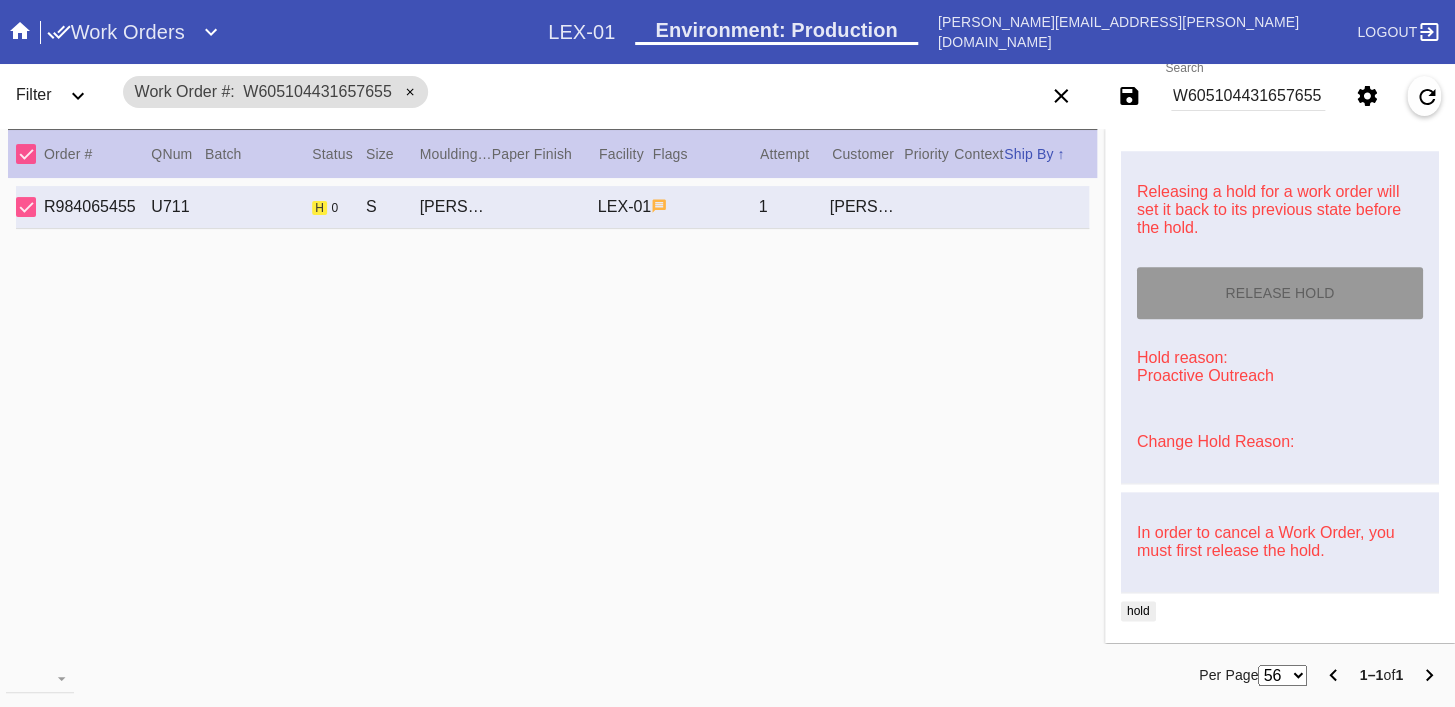 type on "[DATE]" 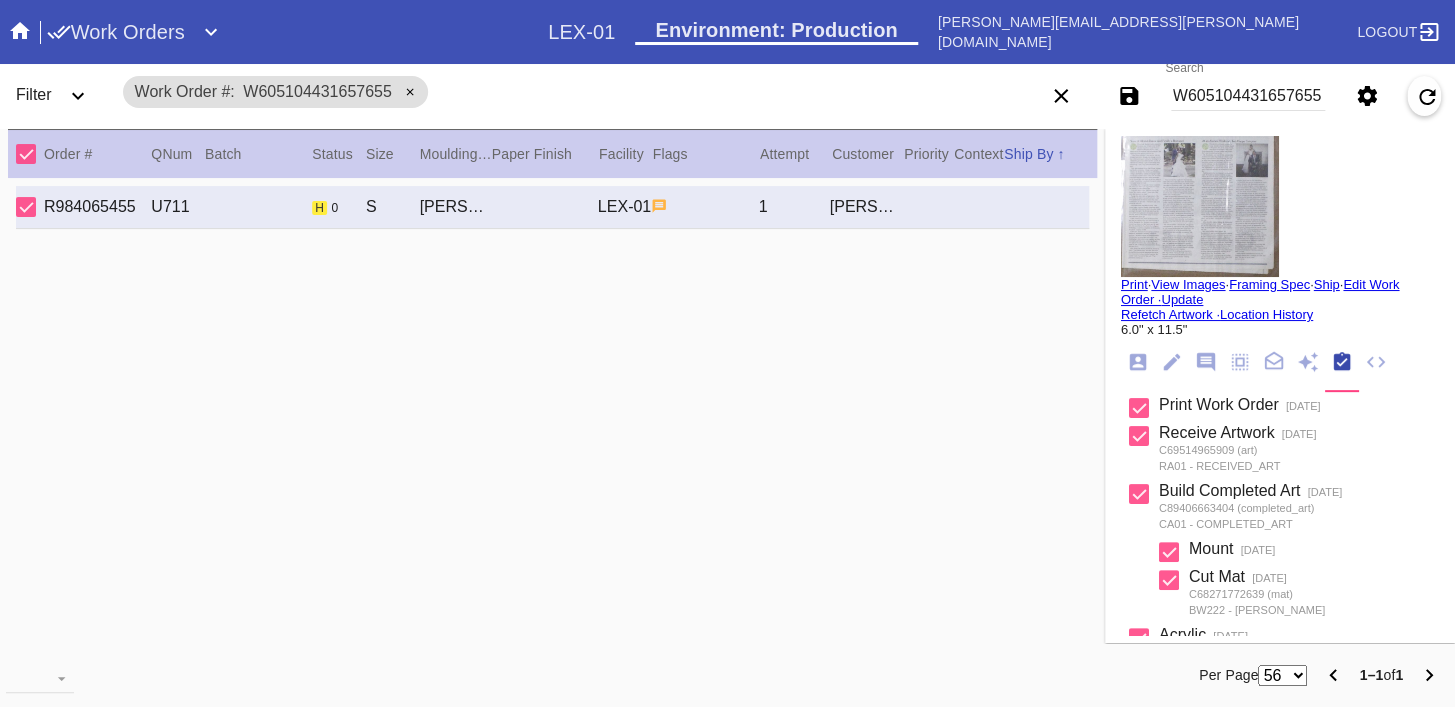 scroll, scrollTop: 0, scrollLeft: 0, axis: both 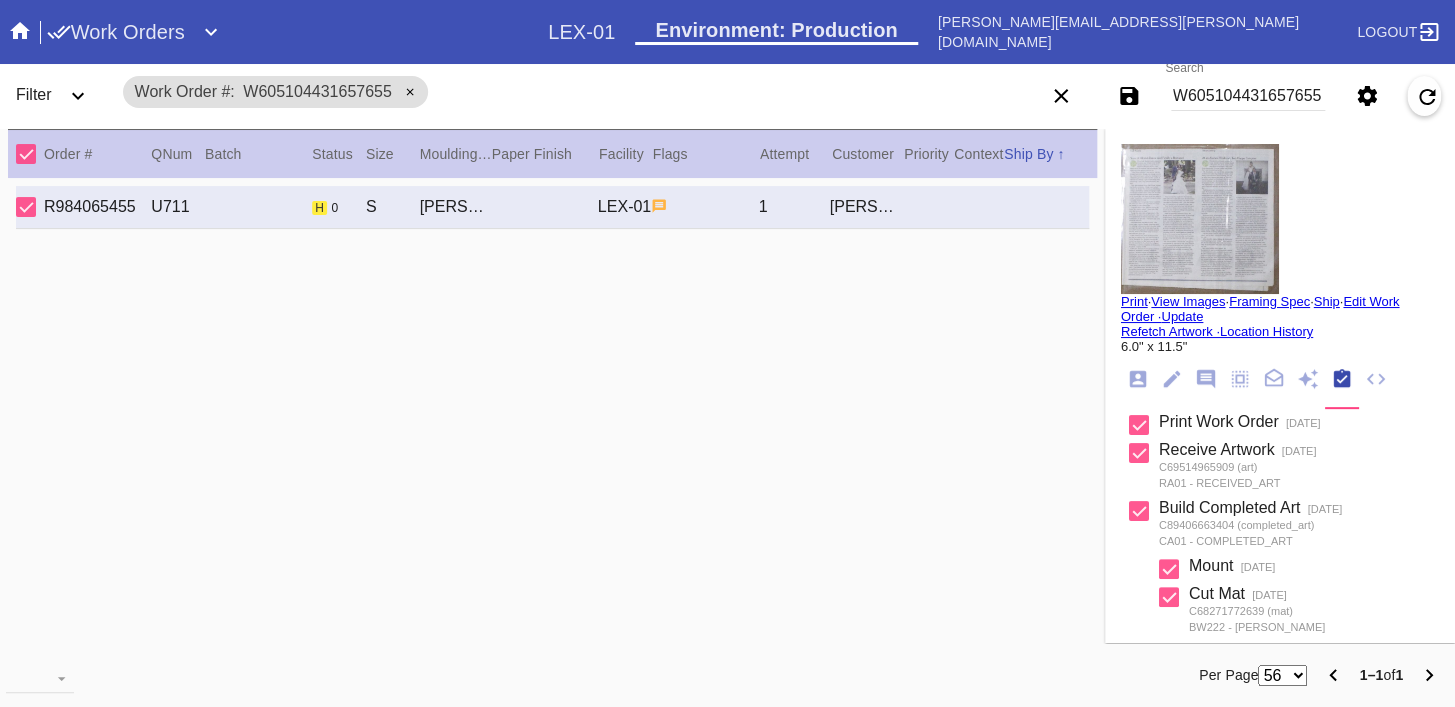 click at bounding box center (1200, 219) 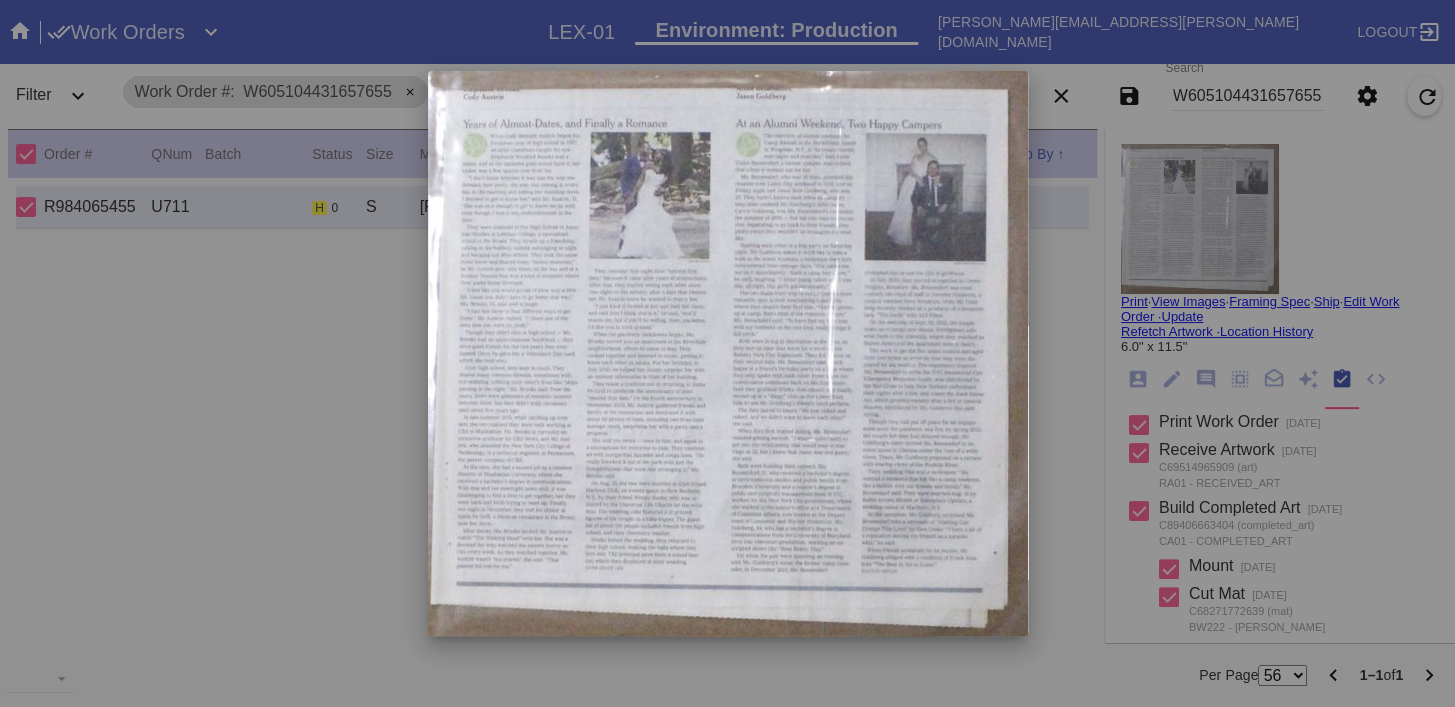 click at bounding box center (727, 353) 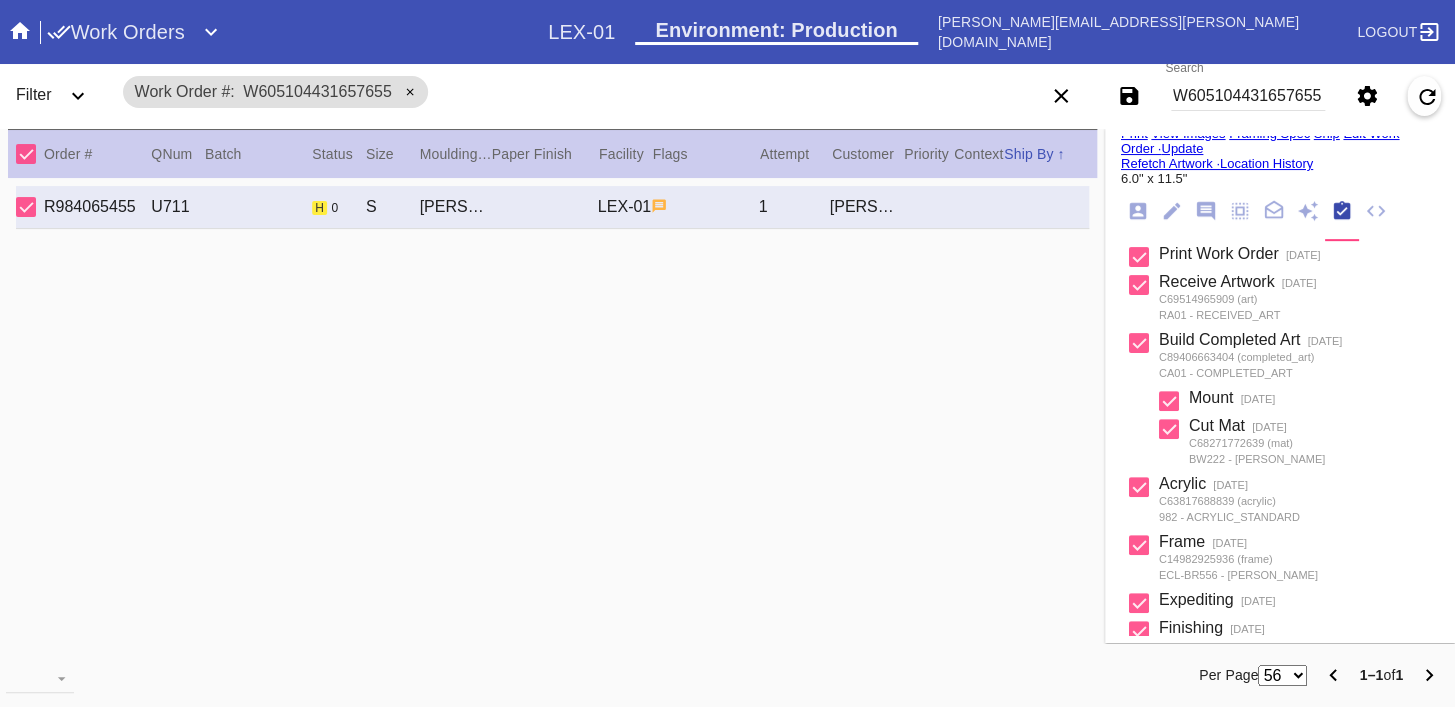 scroll, scrollTop: 0, scrollLeft: 0, axis: both 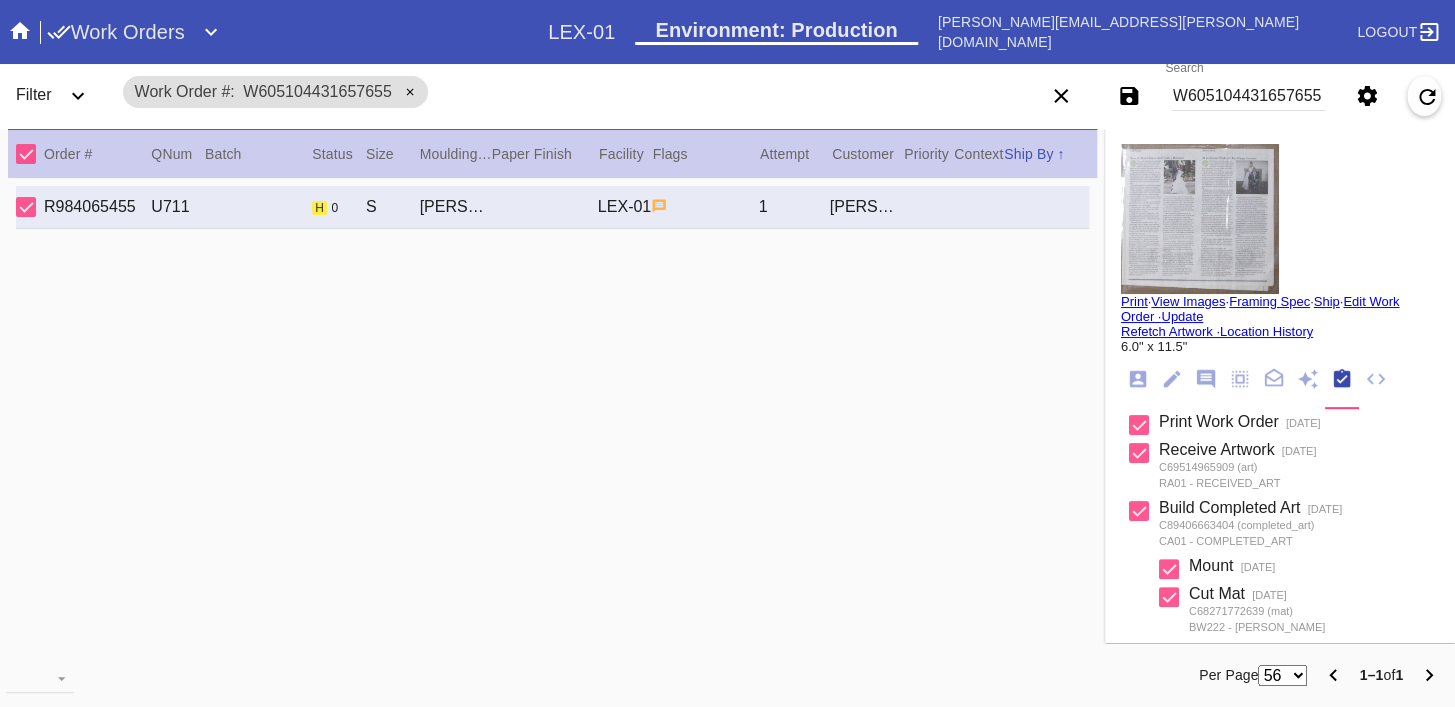 click on "Print" at bounding box center [1134, 301] 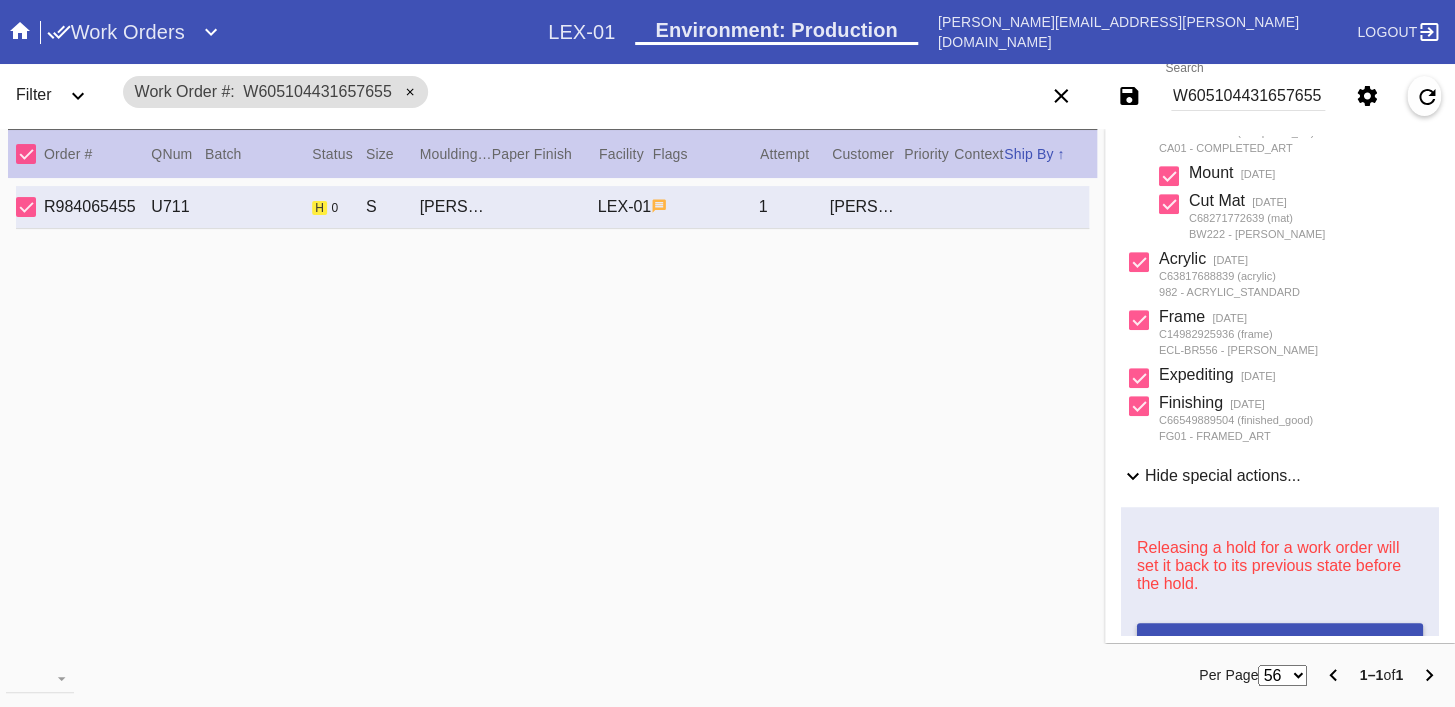 scroll, scrollTop: 755, scrollLeft: 0, axis: vertical 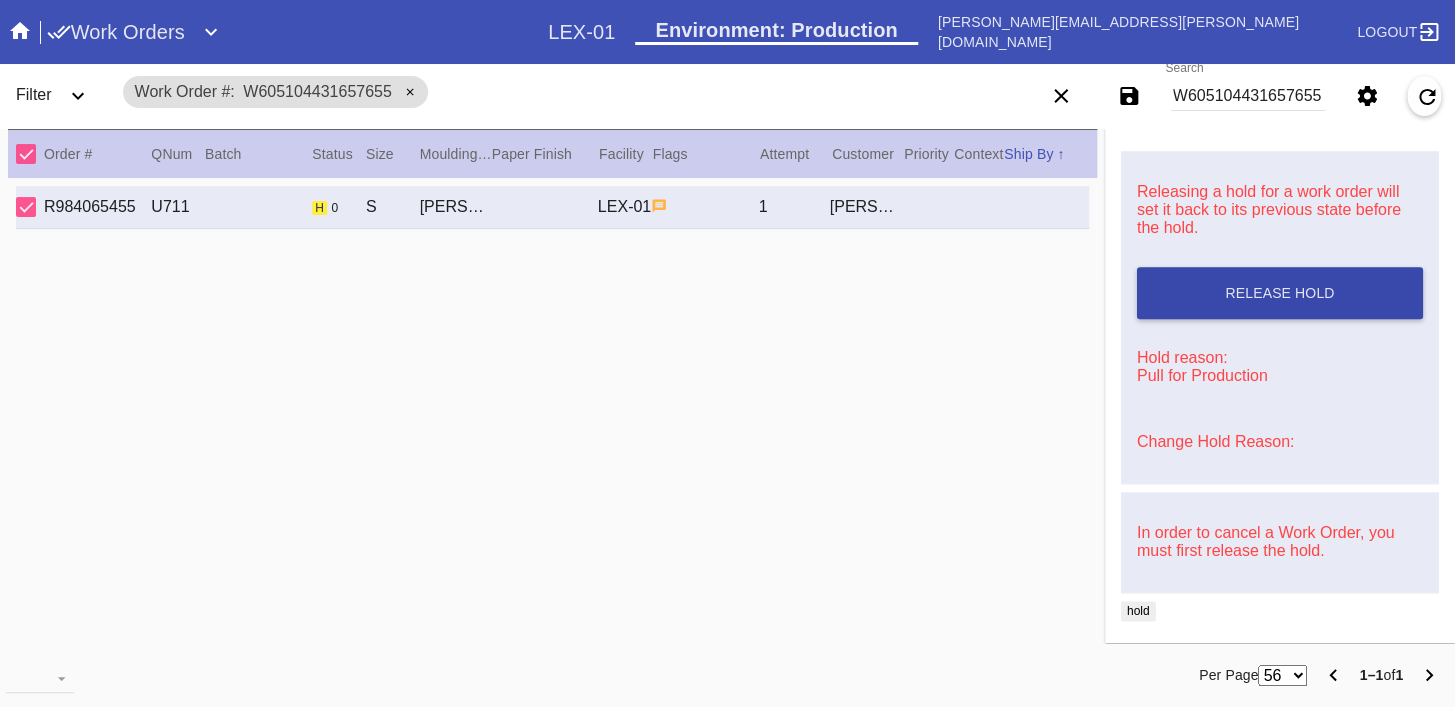 click on "Release Hold" at bounding box center (1279, 293) 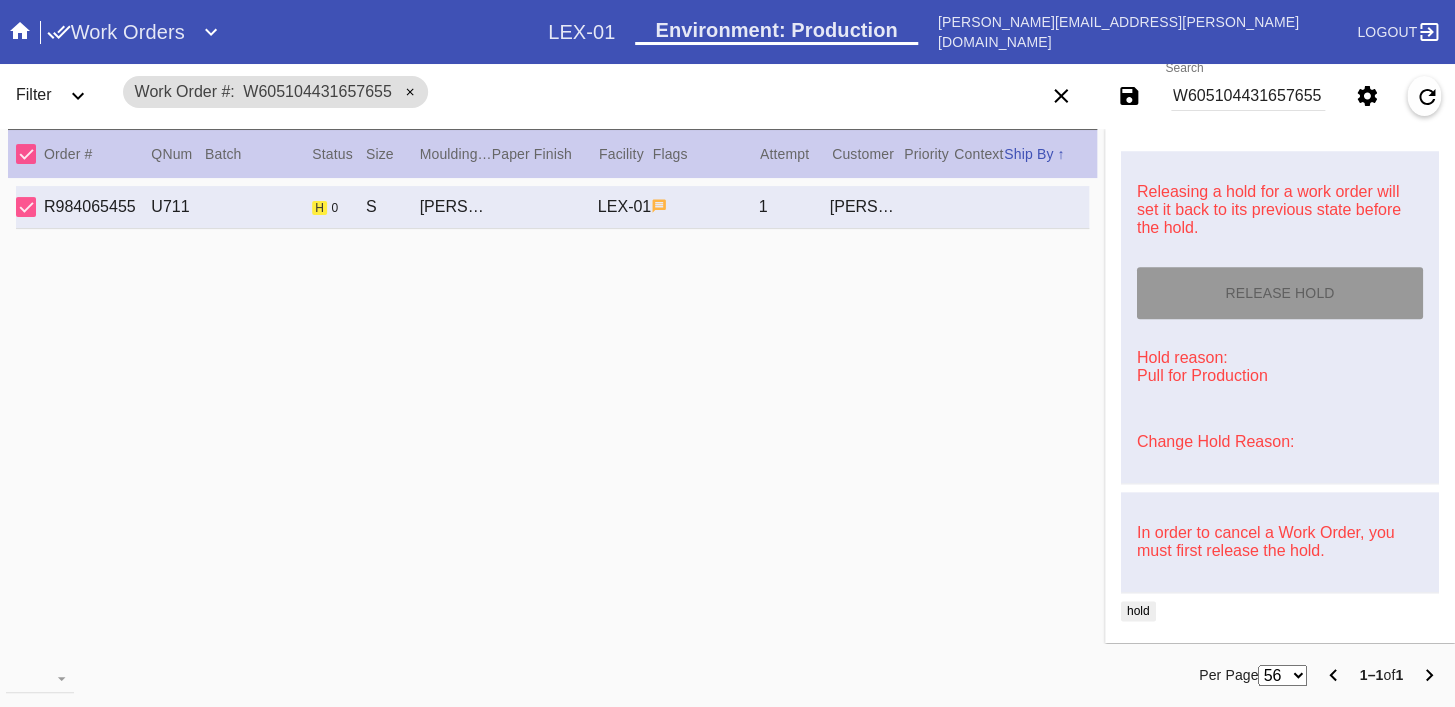 type on "[DATE]" 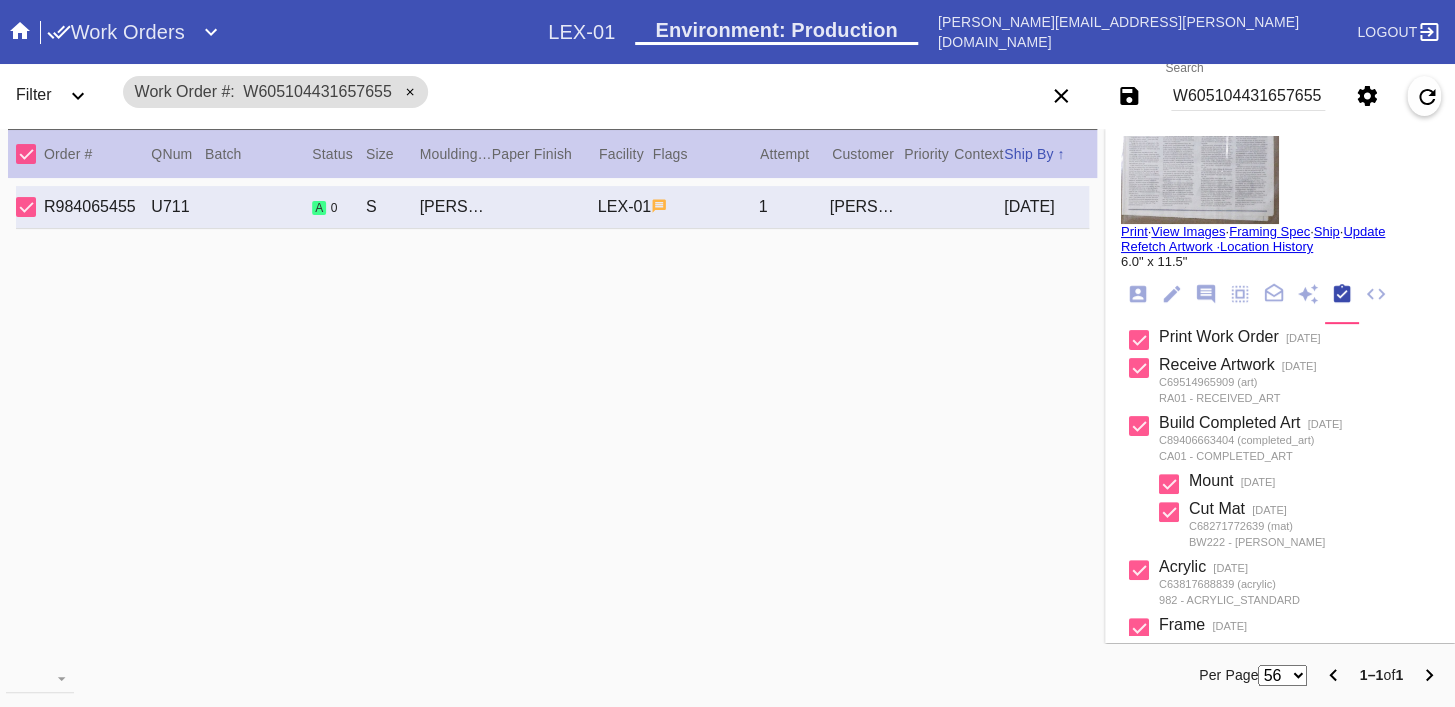 scroll, scrollTop: 0, scrollLeft: 0, axis: both 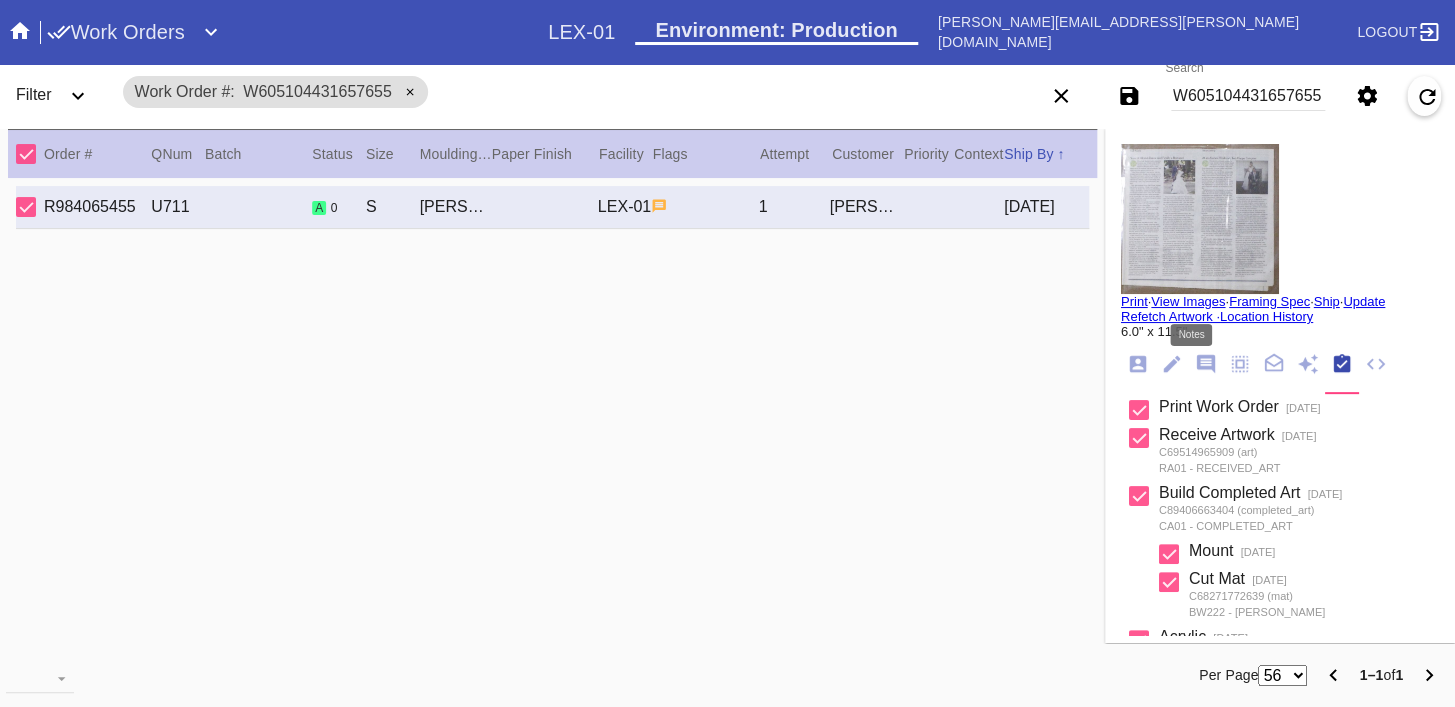 click 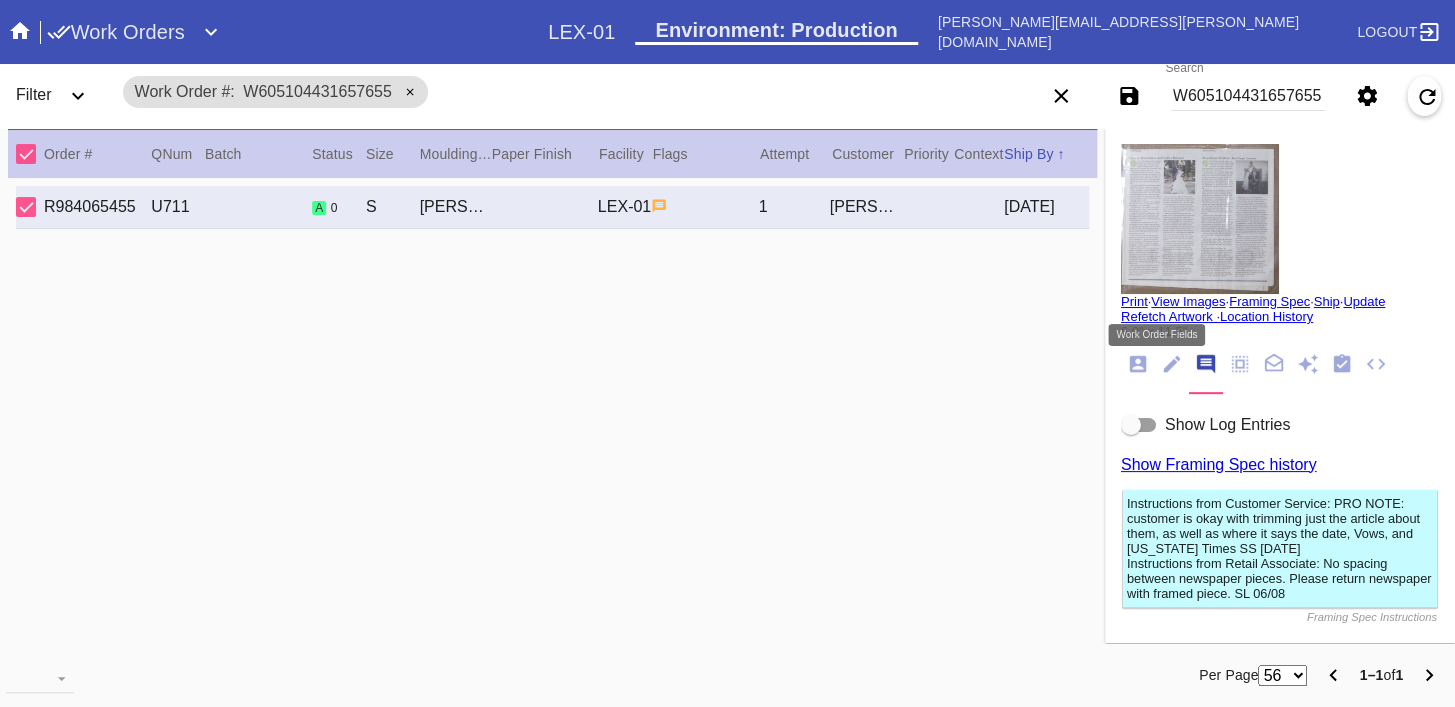 click 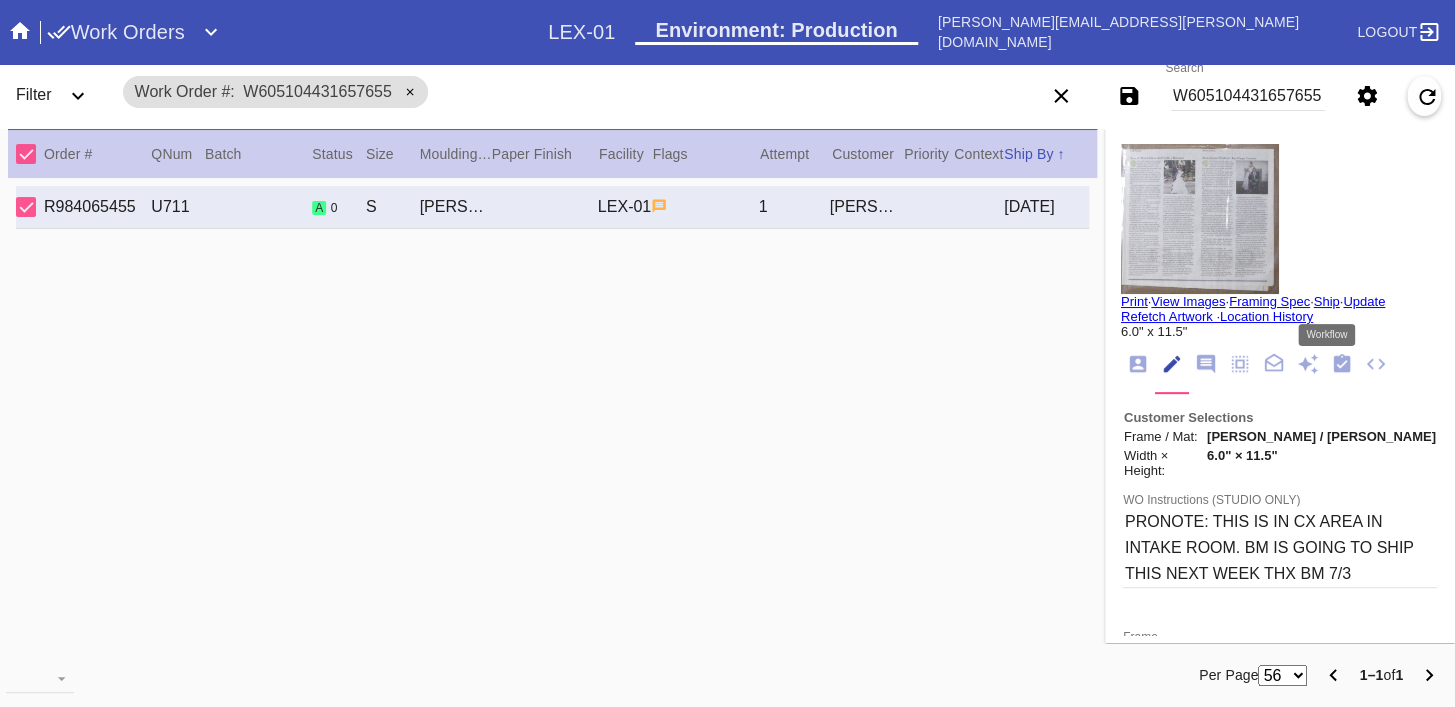 click 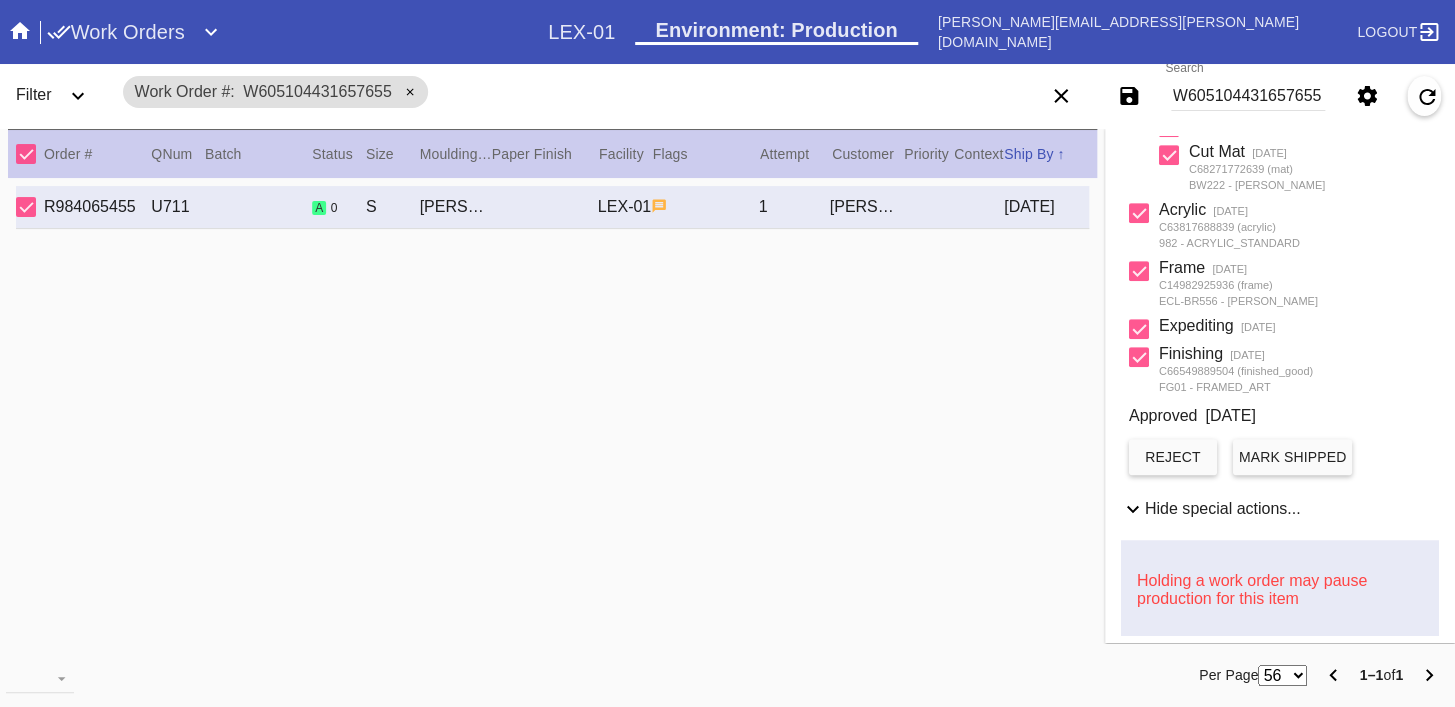 scroll, scrollTop: 890, scrollLeft: 0, axis: vertical 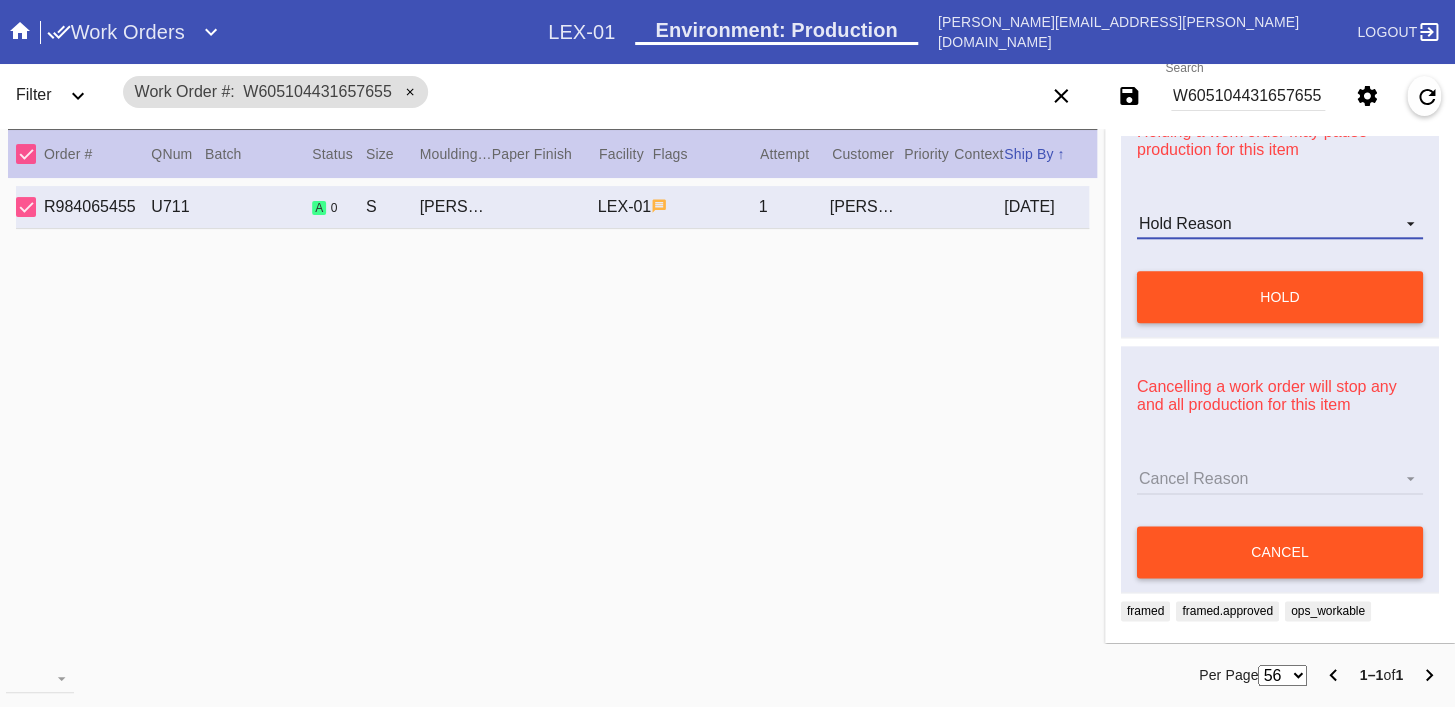 click on "Hold Reason Art Care Review Artwork Damaged F4B/Partnership Facility Out of Stock HPO Hold to Ship Investigation Lost in Studio Multi-Mat Details Not Received Order Change Request Out of Stock Proactive Outreach Pull for Production QA/Customer Approval Question Submitted Ready for Action Ready for Production Repair Replacement Ordered Retail GW Rework Sample Search and Rescue Transit to LEX01 Transit to PHL01 Update Work Order" at bounding box center (1280, 224) 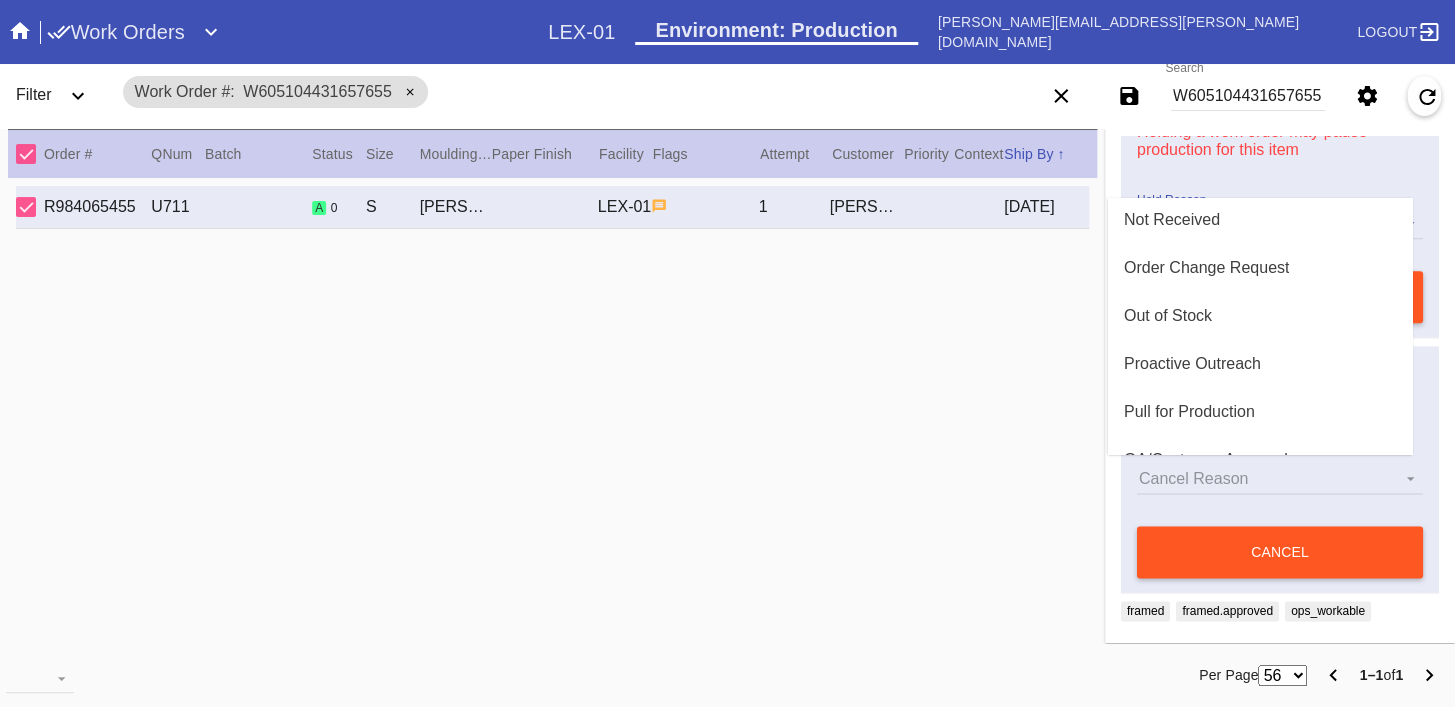 scroll, scrollTop: 438, scrollLeft: 0, axis: vertical 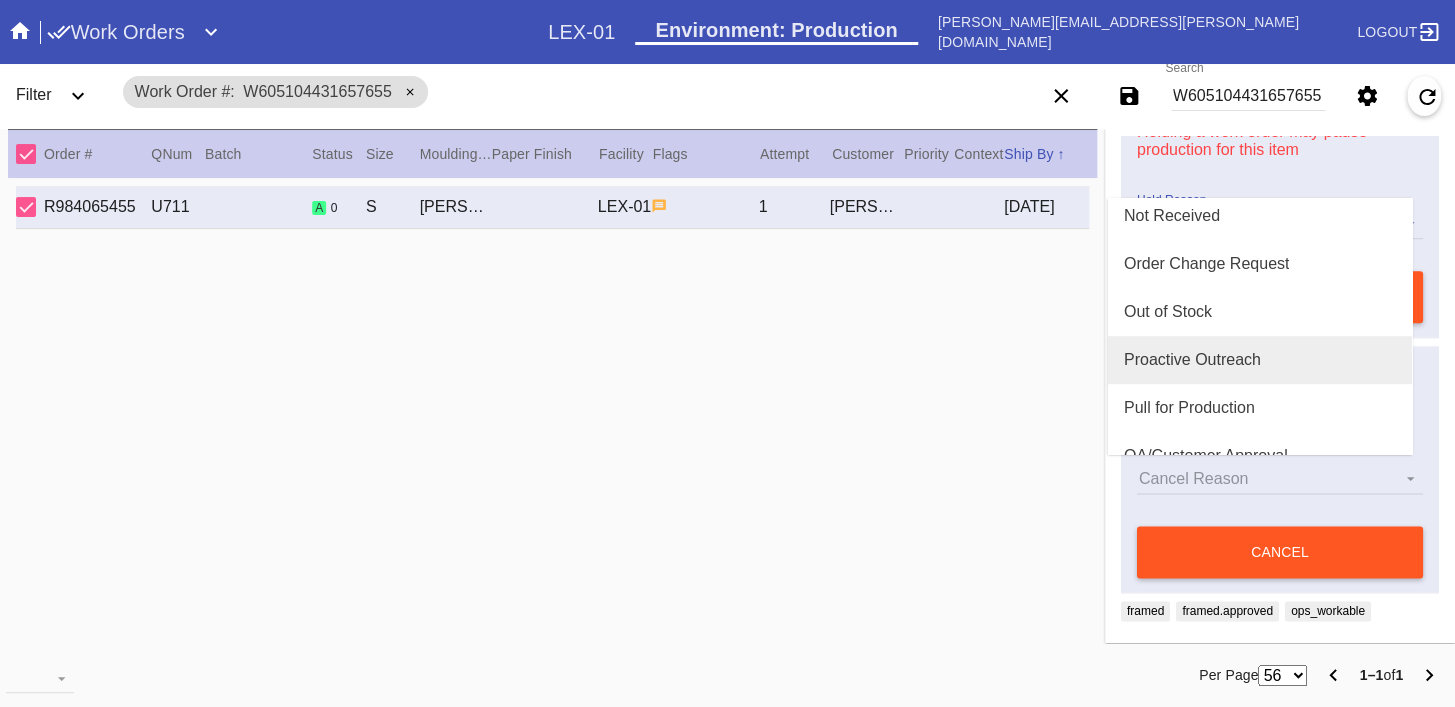 click on "Proactive Outreach" at bounding box center (1192, 360) 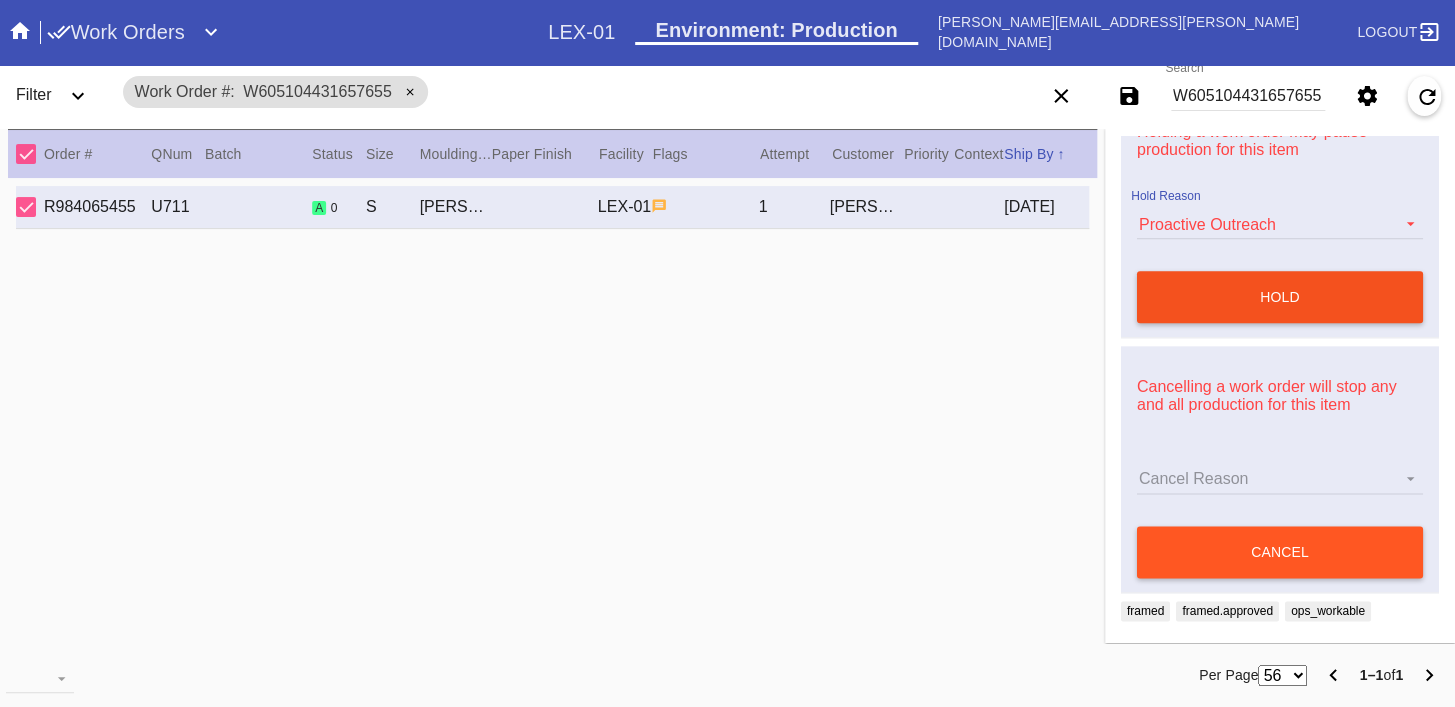click on "hold" at bounding box center [1280, 297] 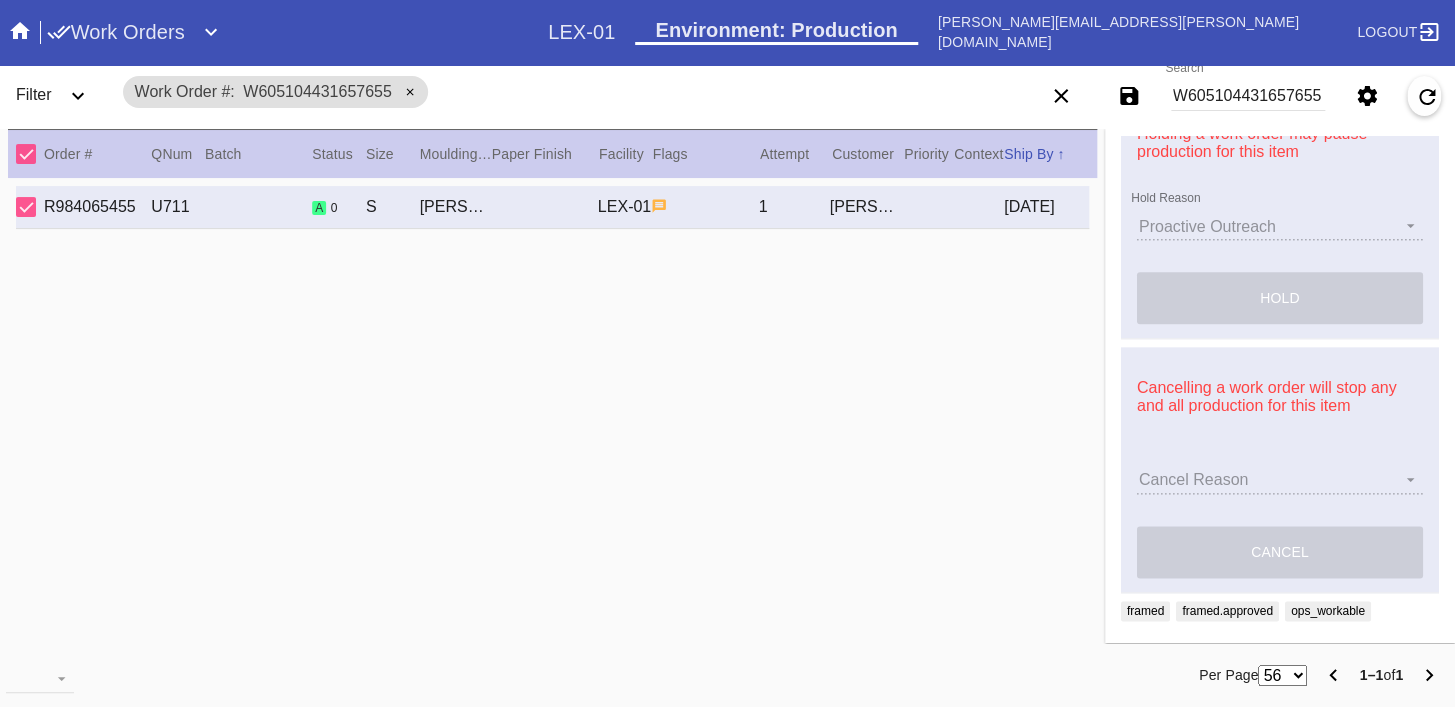 scroll, scrollTop: 889, scrollLeft: 0, axis: vertical 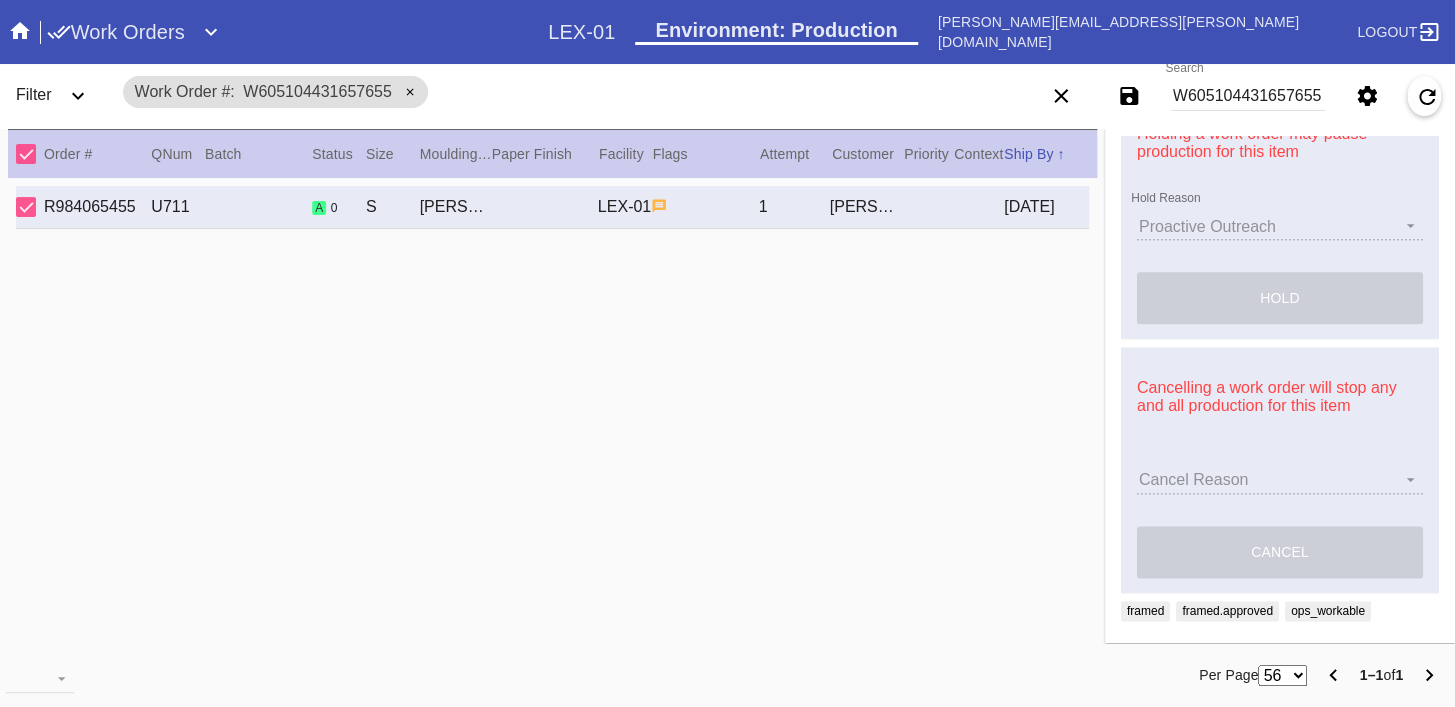 type 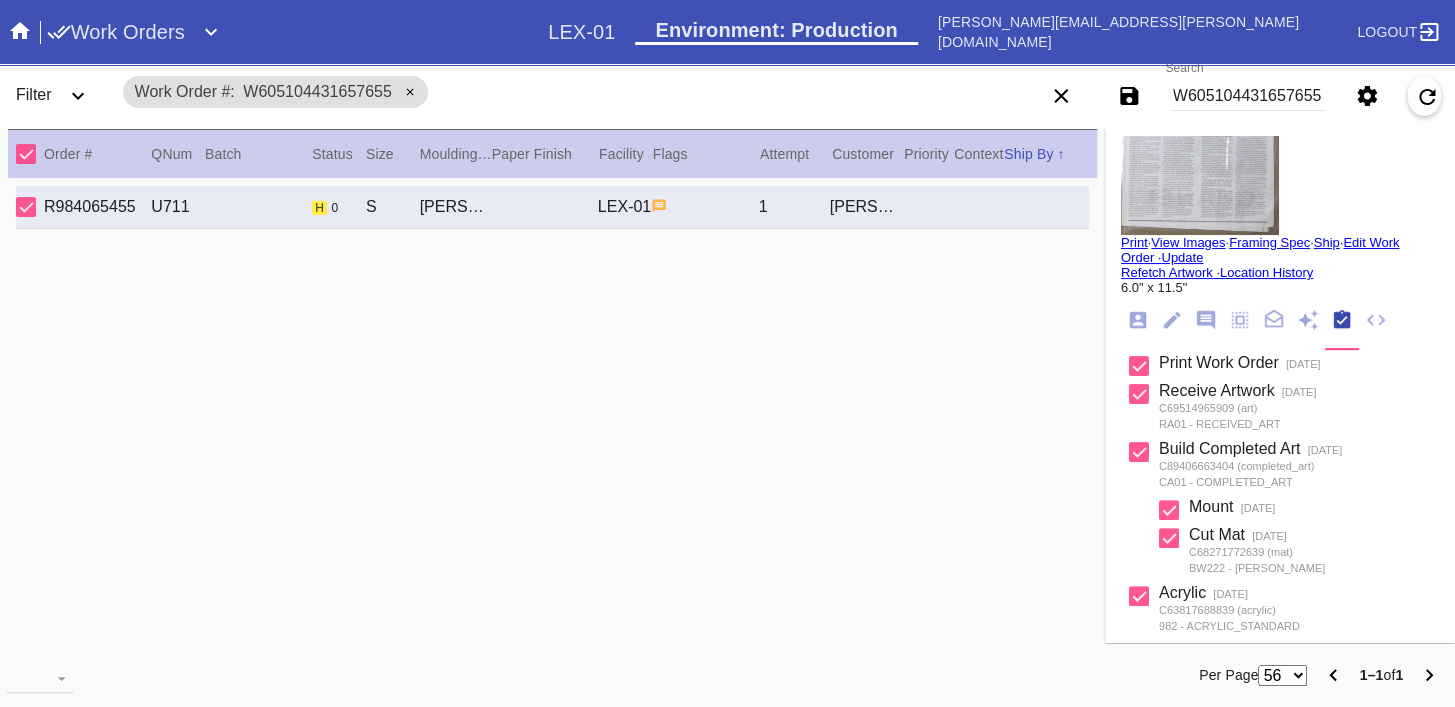 scroll, scrollTop: 0, scrollLeft: 0, axis: both 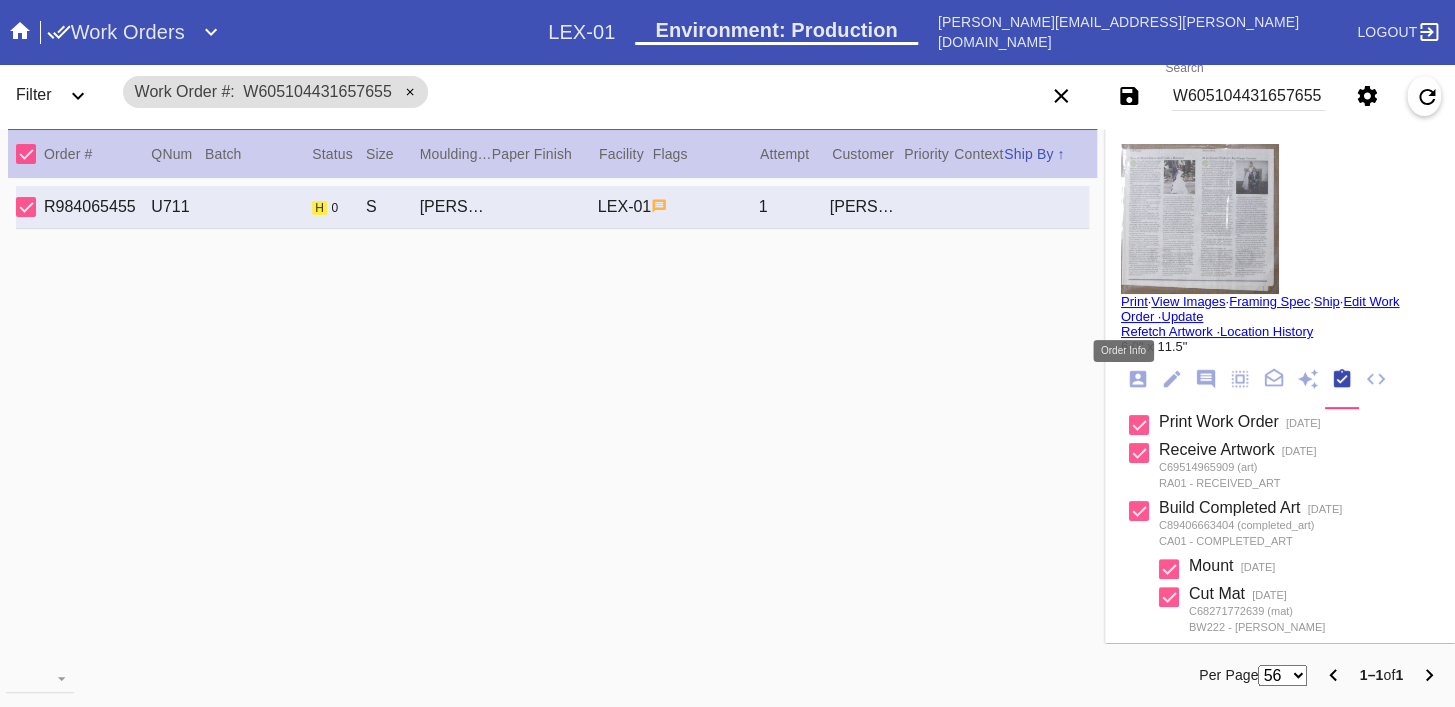 click 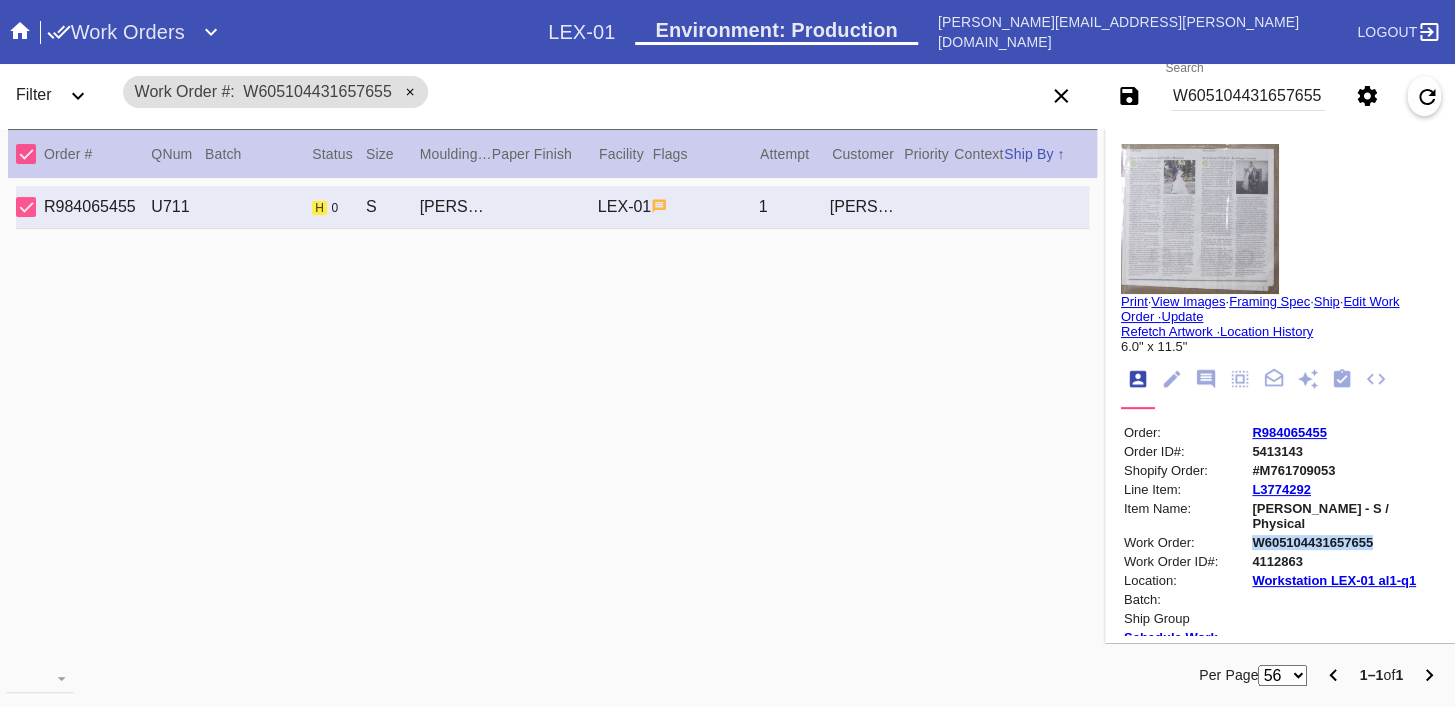 copy on "W605104431657655" 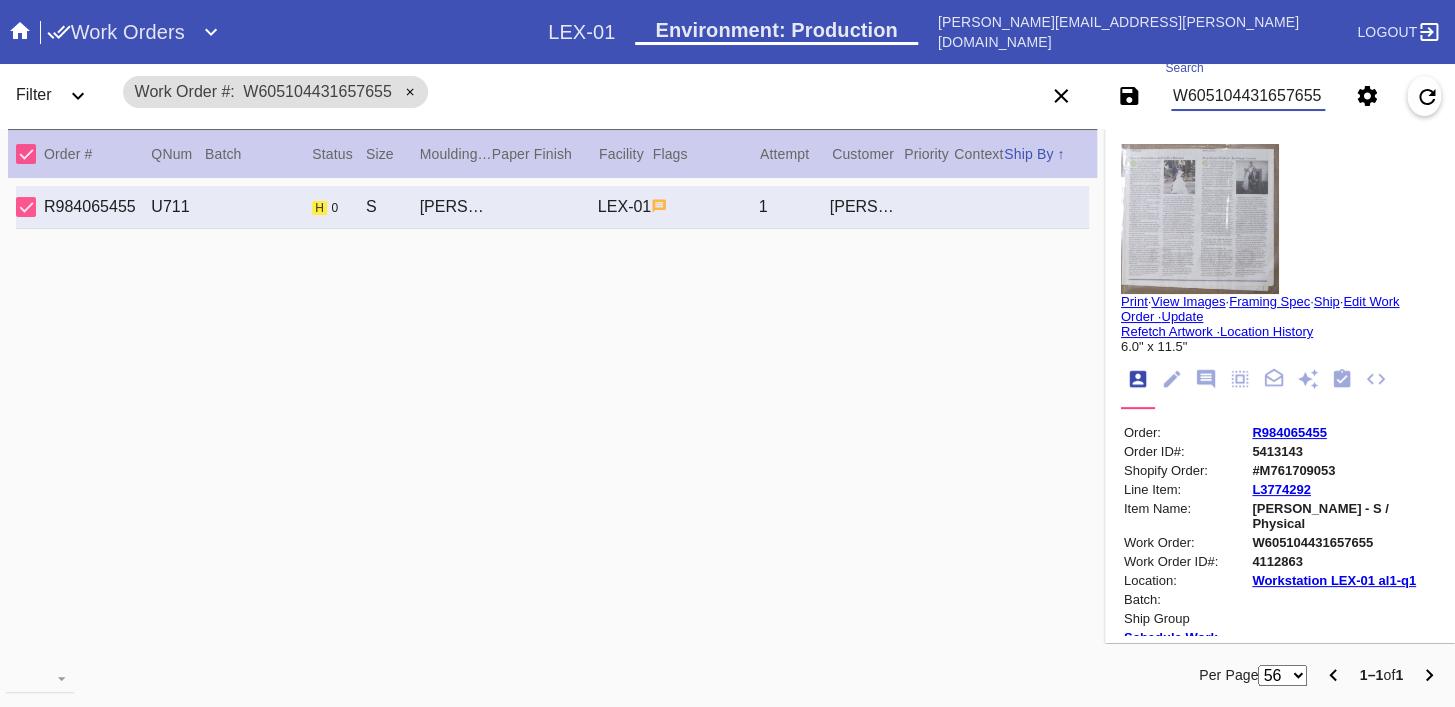 click on "W605104431657655" at bounding box center (1248, 96) 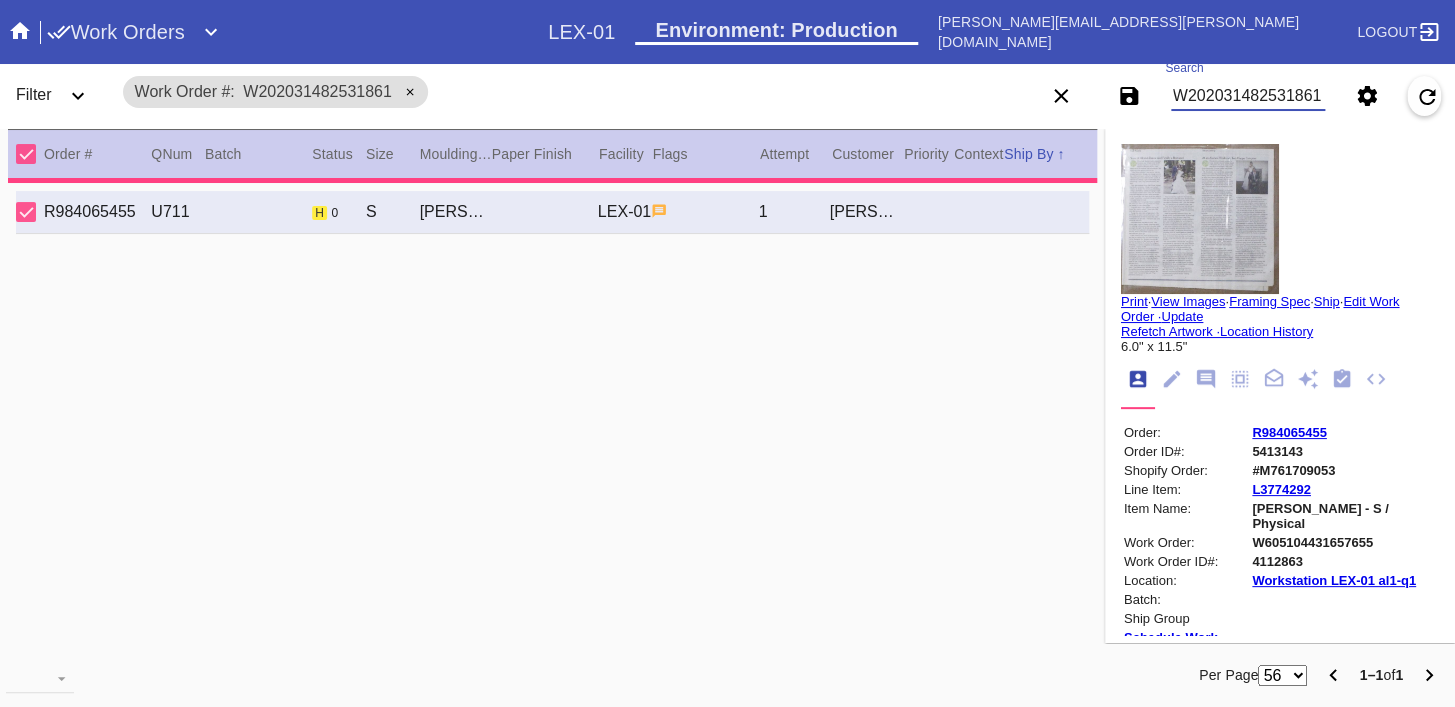 type on "***" 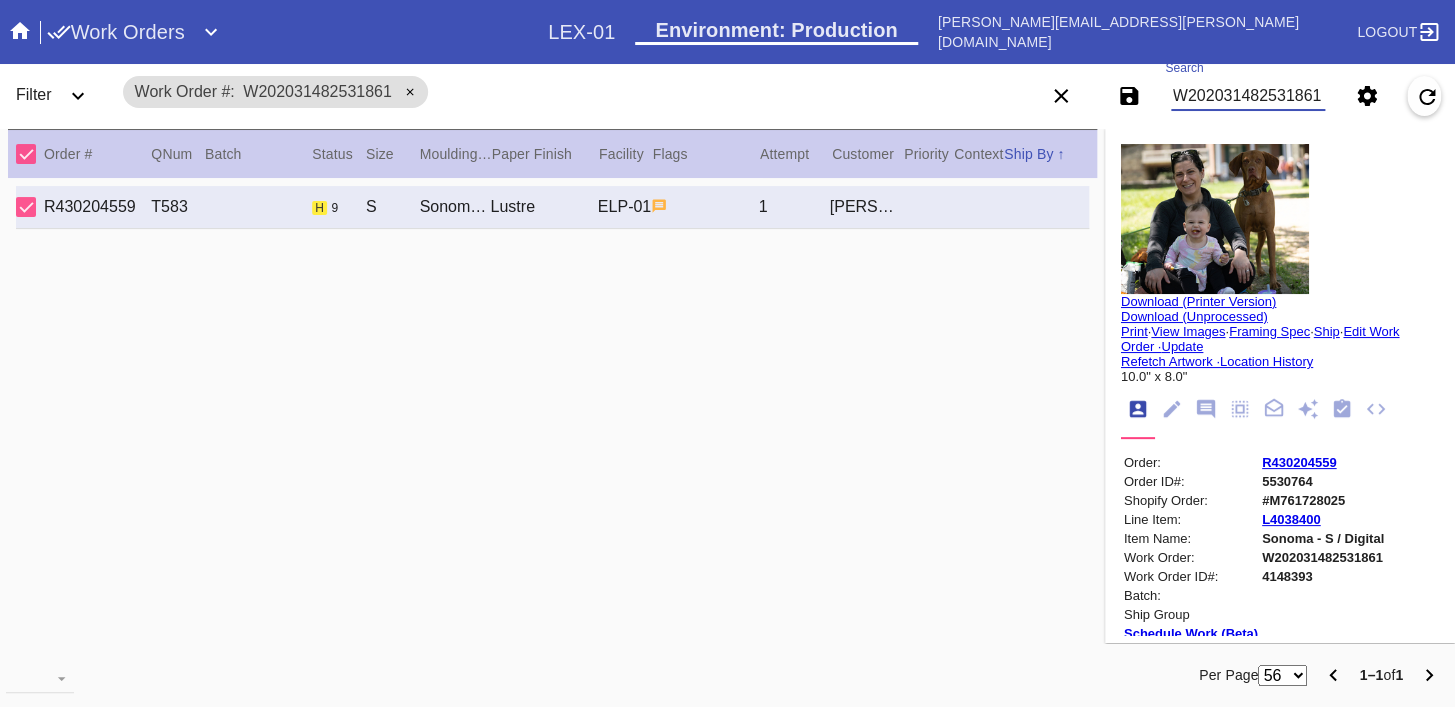 click at bounding box center (1215, 219) 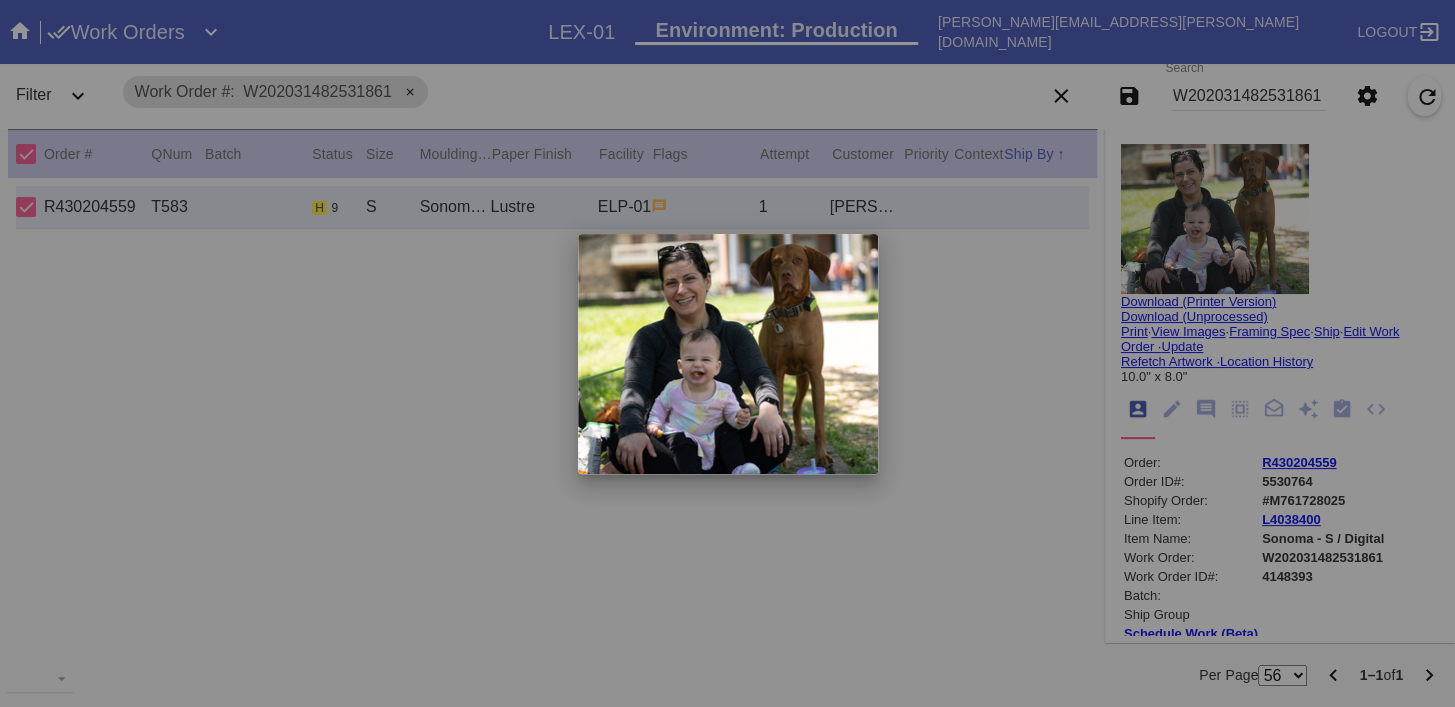 click at bounding box center (727, 353) 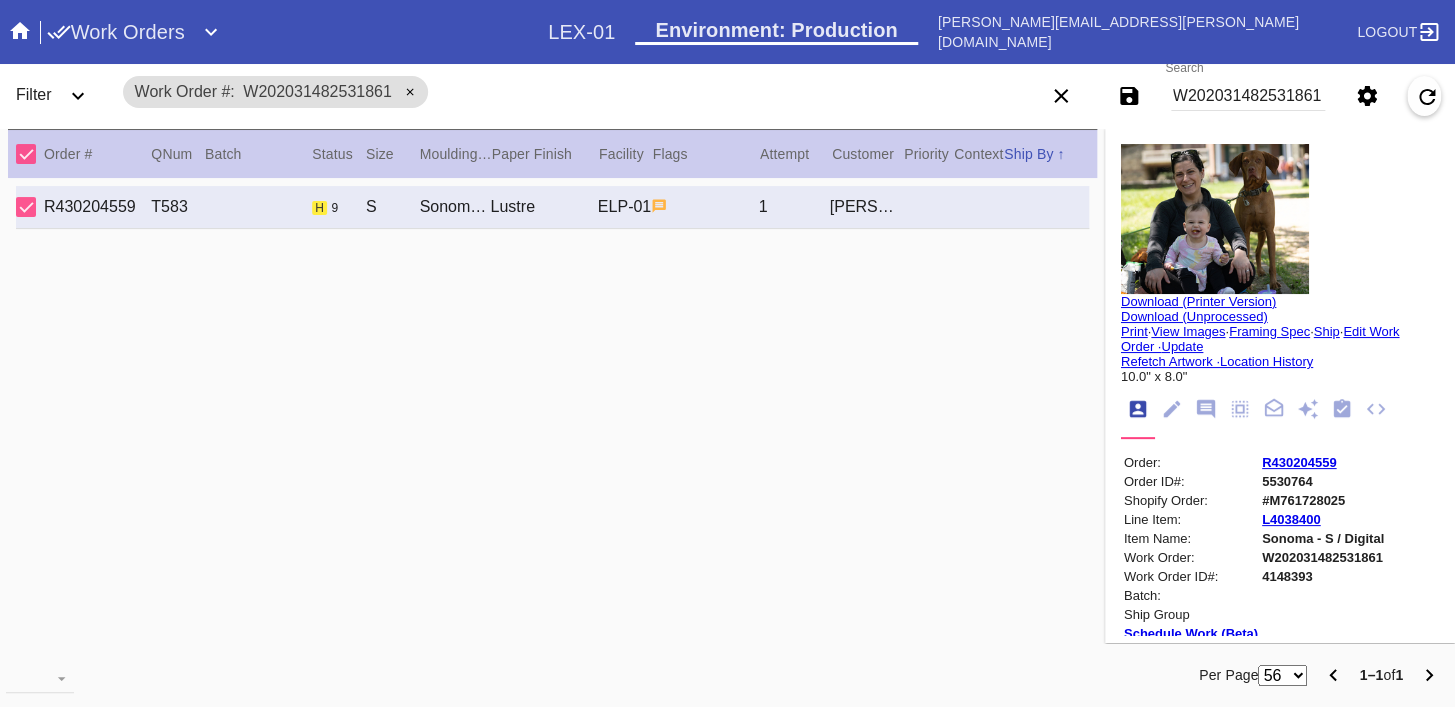 click on "Download (Unprocessed)" at bounding box center [1194, 316] 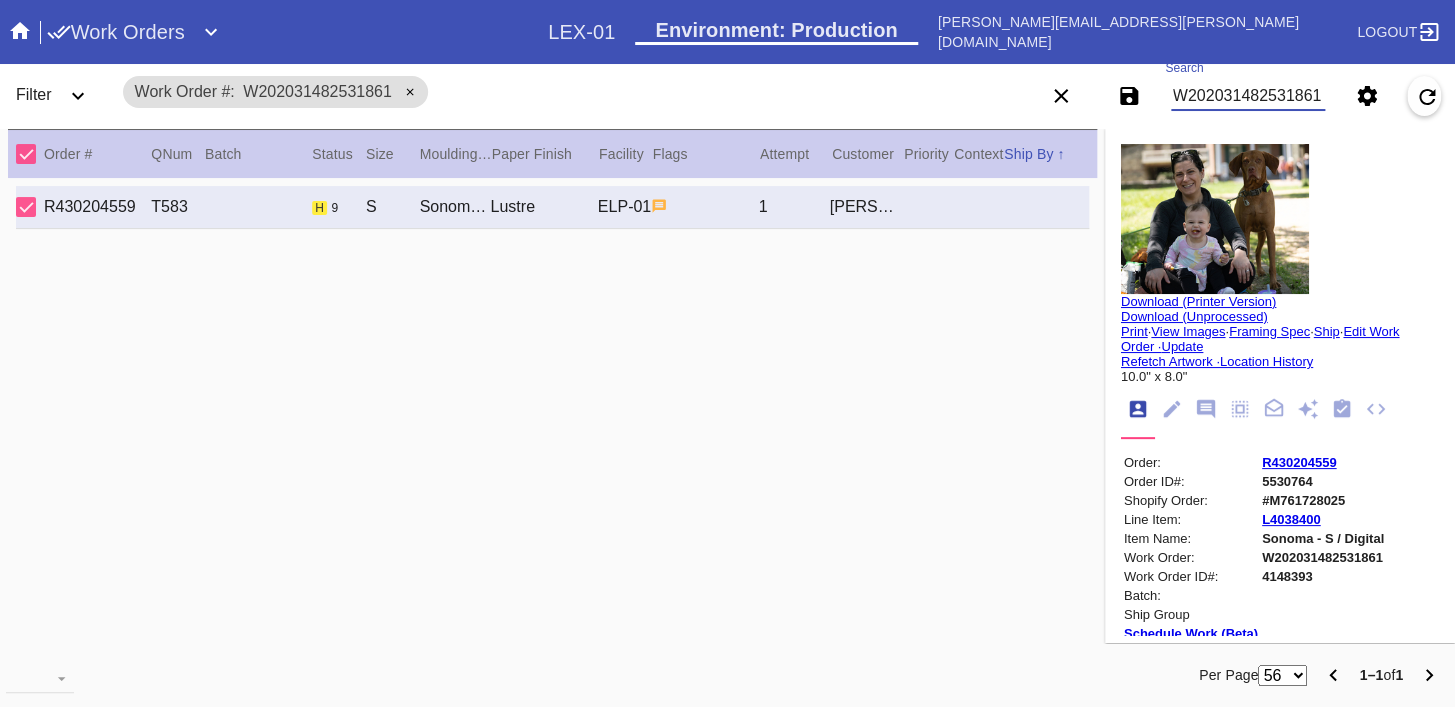 click on "W202031482531861" at bounding box center [1248, 96] 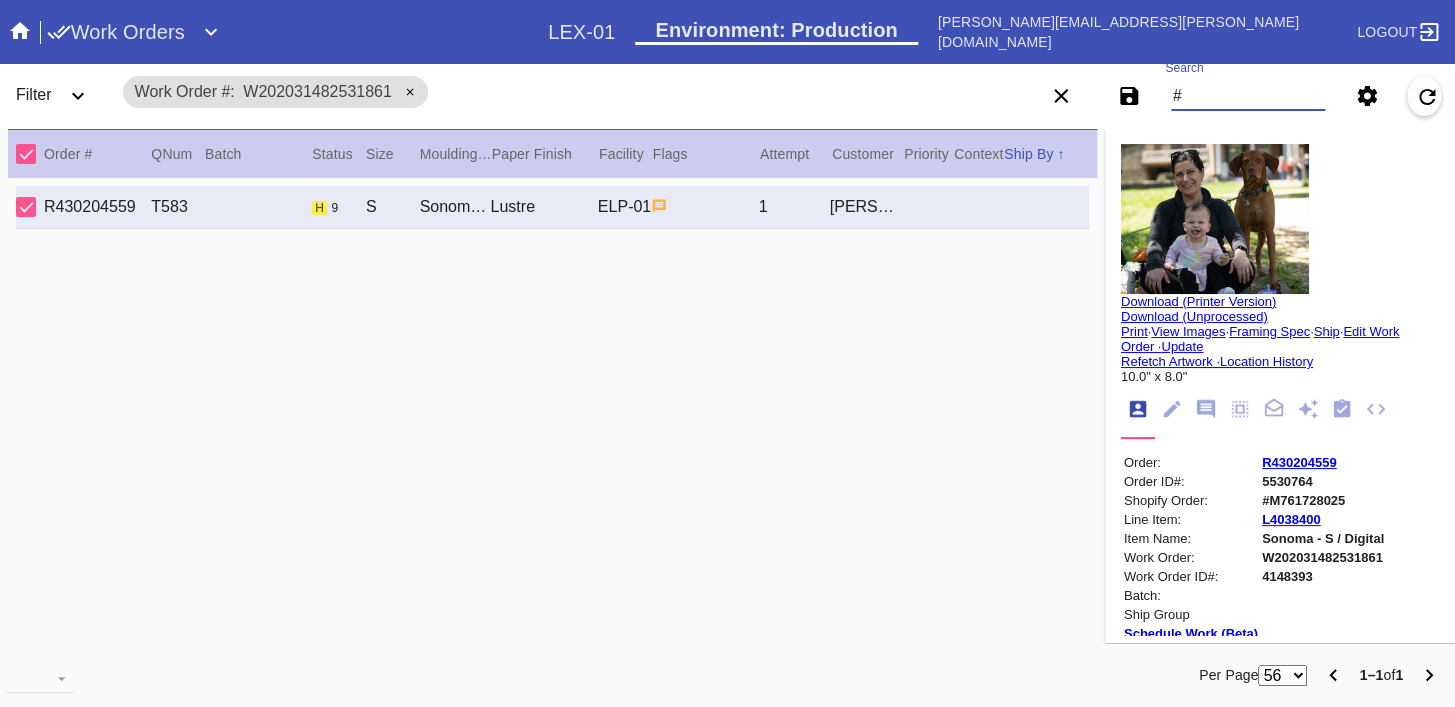 paste on "M761726743" 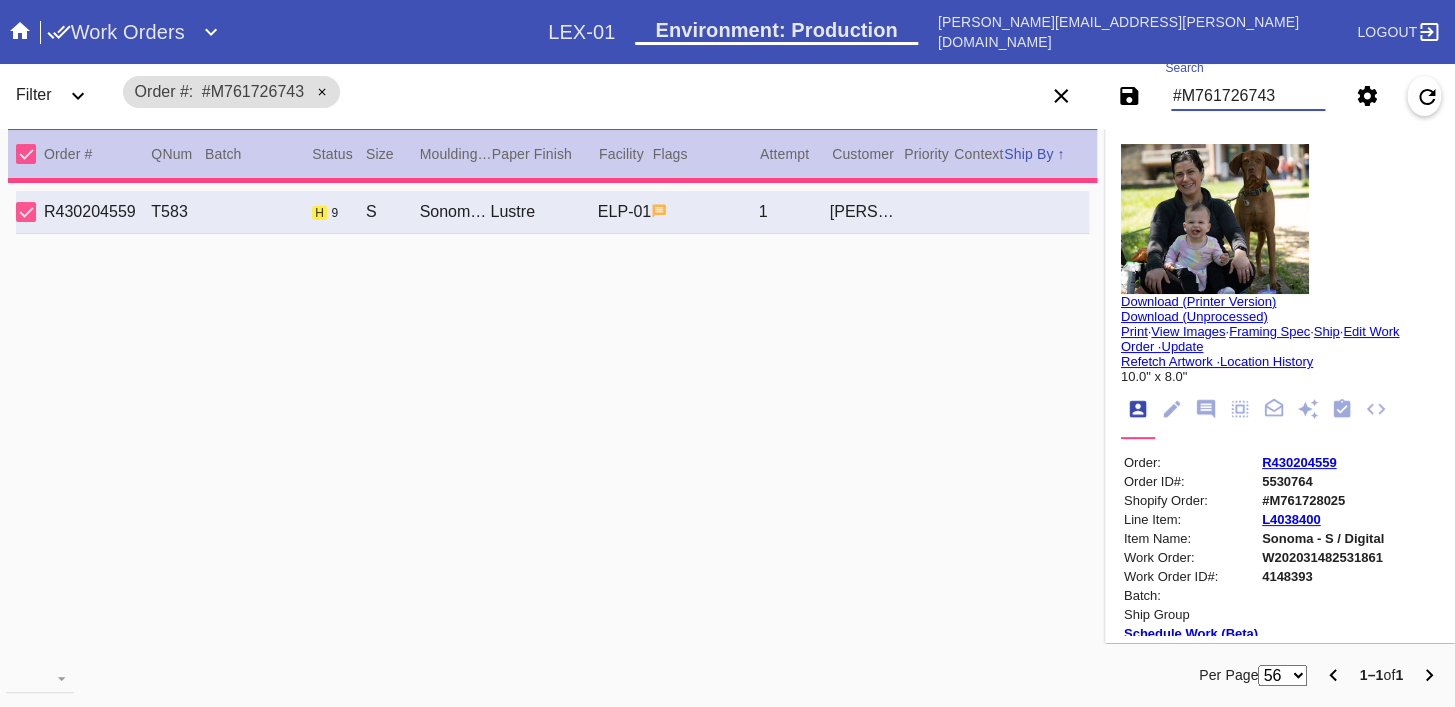 type on "#M761726743" 